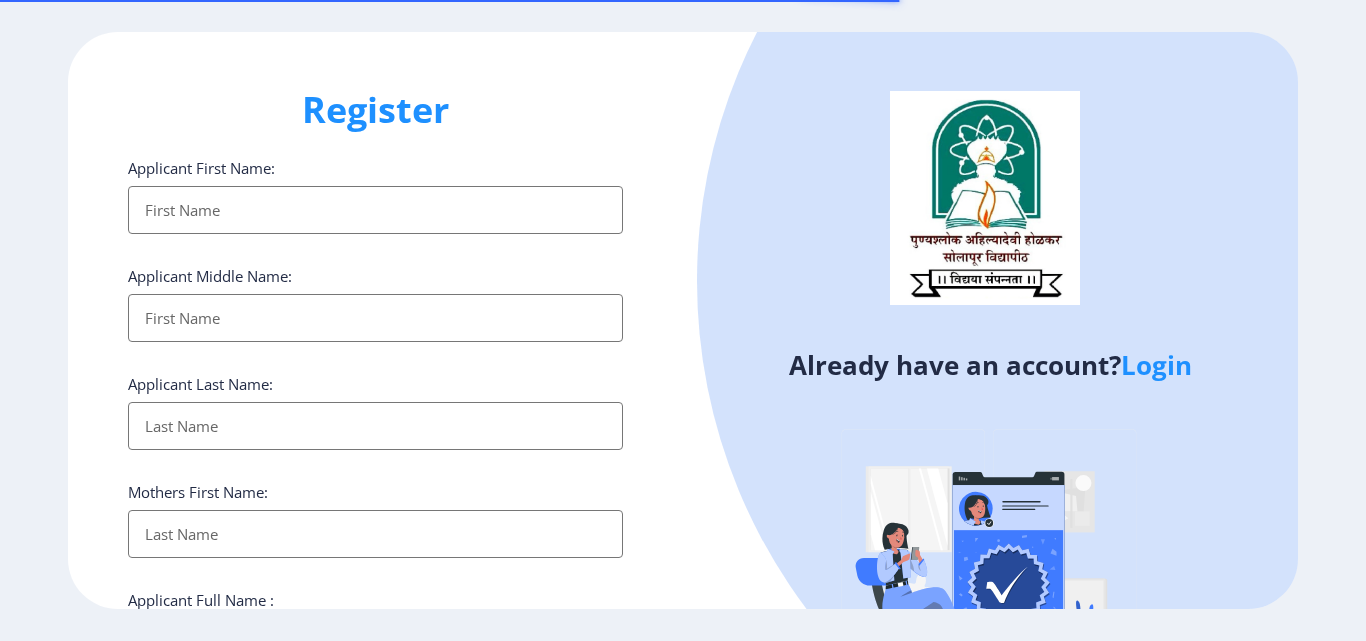 select 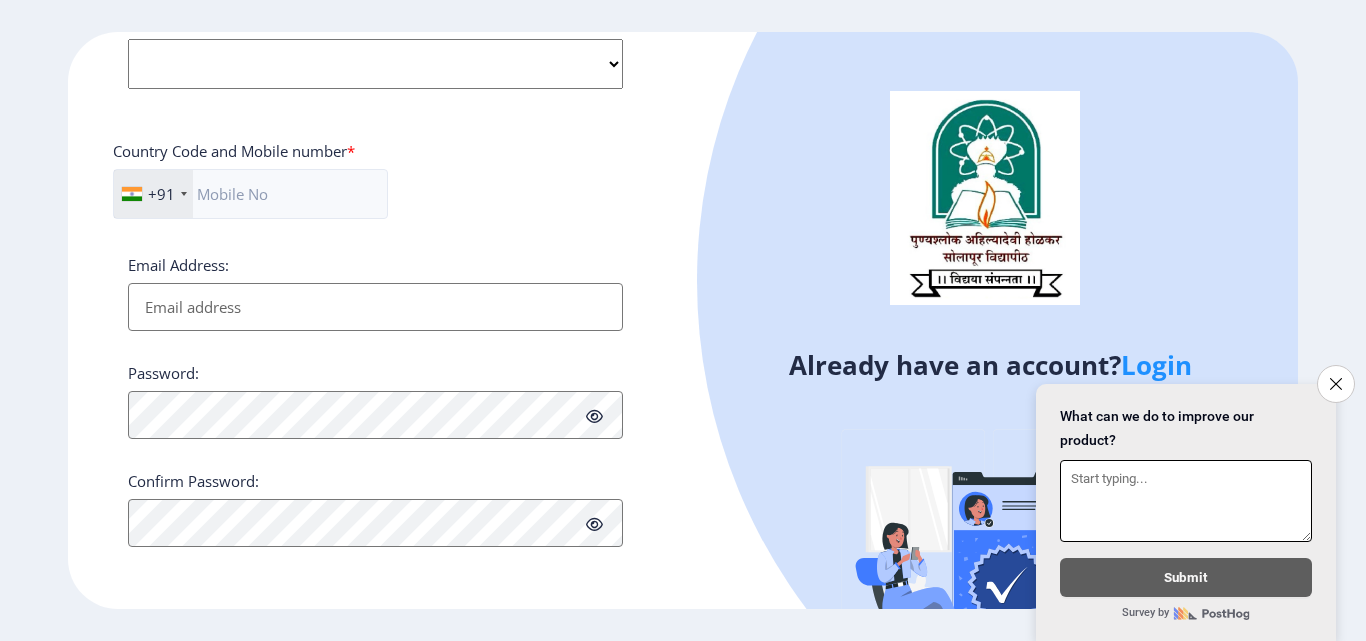 scroll, scrollTop: 814, scrollLeft: 0, axis: vertical 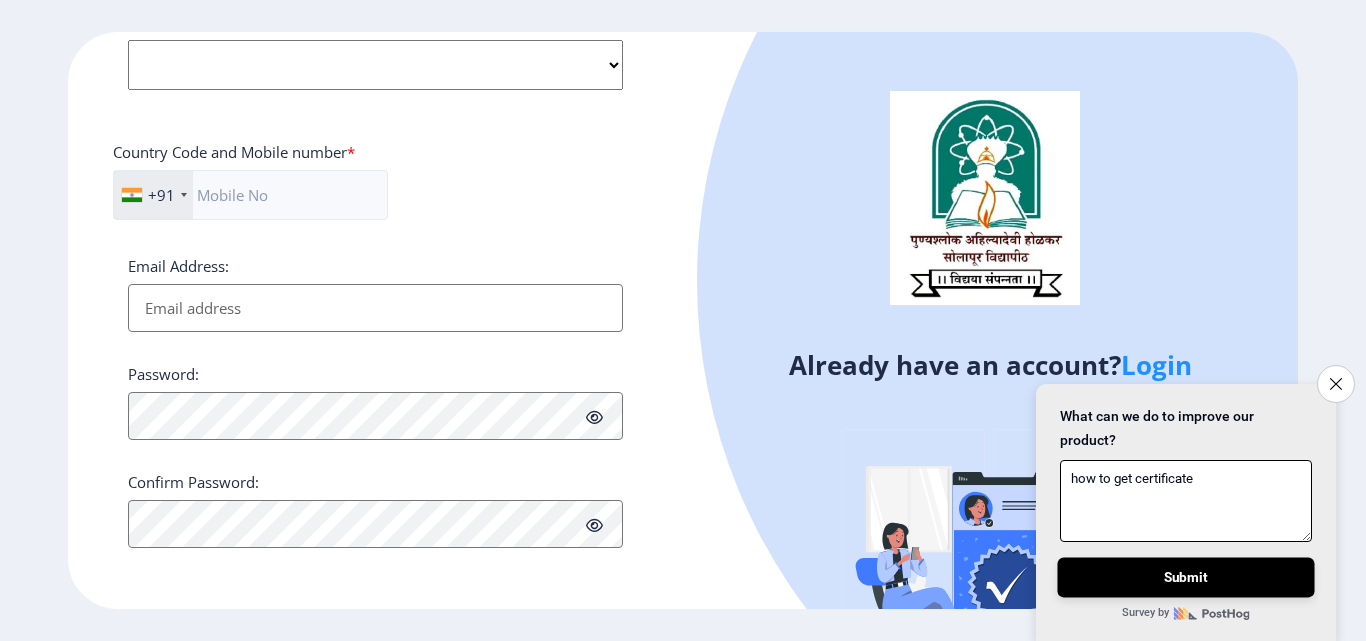 type on "how to get certificate" 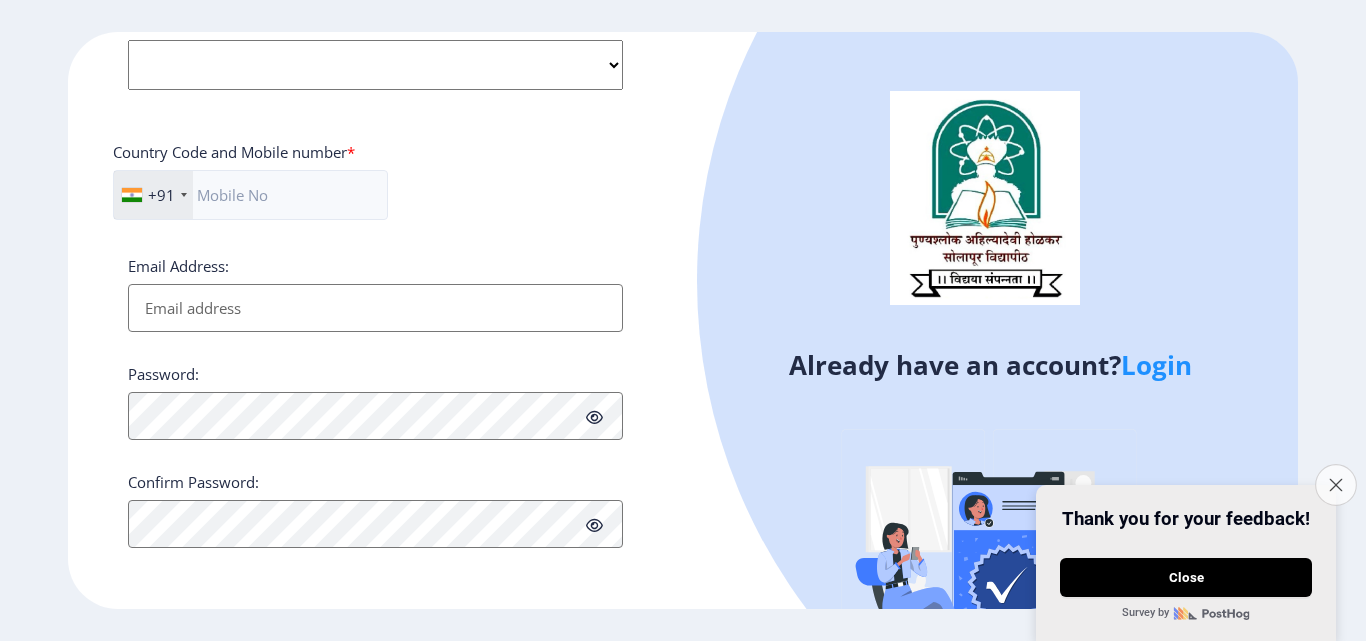 click on "Close survey" 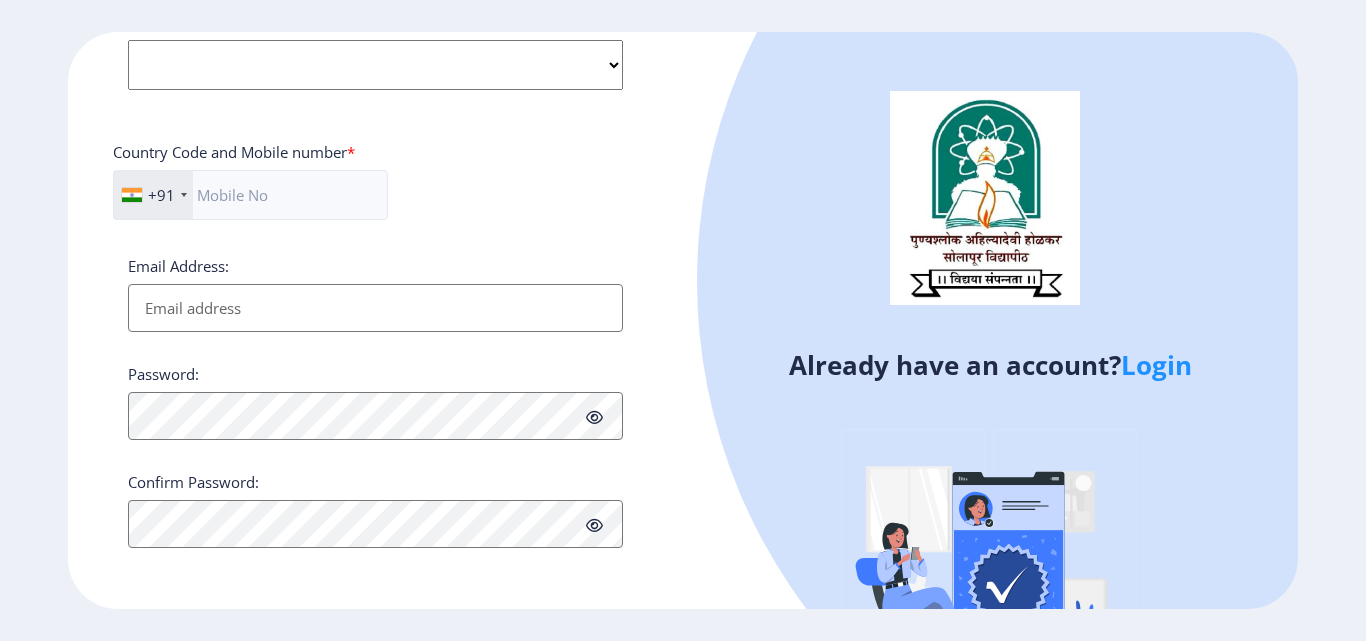 click on "Applicant First Name: [FIRST] Applicant Middle Name: [MIDDLE] Applicant Last Name: [LAST] Mothers First Name: [FIRST] Applicant Full Name : (As on marksheet) Aadhar Number :  Gender: Select Gender Male Female Other  Country Code and Mobile number  *  +91 India (Bharat) +91 Afghanistan +93 Albania +355 Algeria +213 American Samoa +1 Andorra +376 Angola +244 Anguilla +1 Antigua and Barbuda +1 Argentina +54 Armenia +374 Aruba +297 Australia +61 Austria +43 Azerbaijan +994 Bahamas +1 Bahrain +973 Bangladesh +880 Barbados +1 Belarus +375 Belgium +32 Belize +501 Benin +229 Bermuda +1 Bhutan +975 Bolivia +591 Bosnia and Herzegovina +387 Botswana +267 Brazil +55 British Indian Ocean Territory +246 British Virgin Islands +1 Brunei +673 Bulgaria +359 +226 +1" 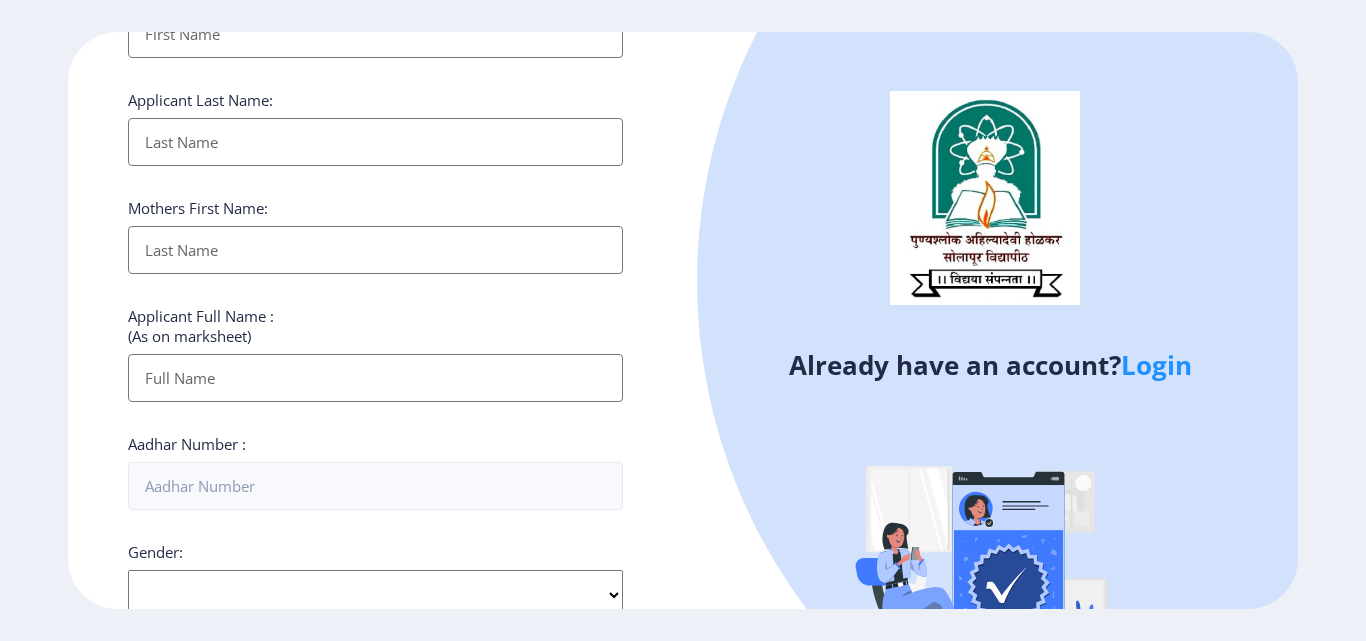 scroll, scrollTop: 0, scrollLeft: 0, axis: both 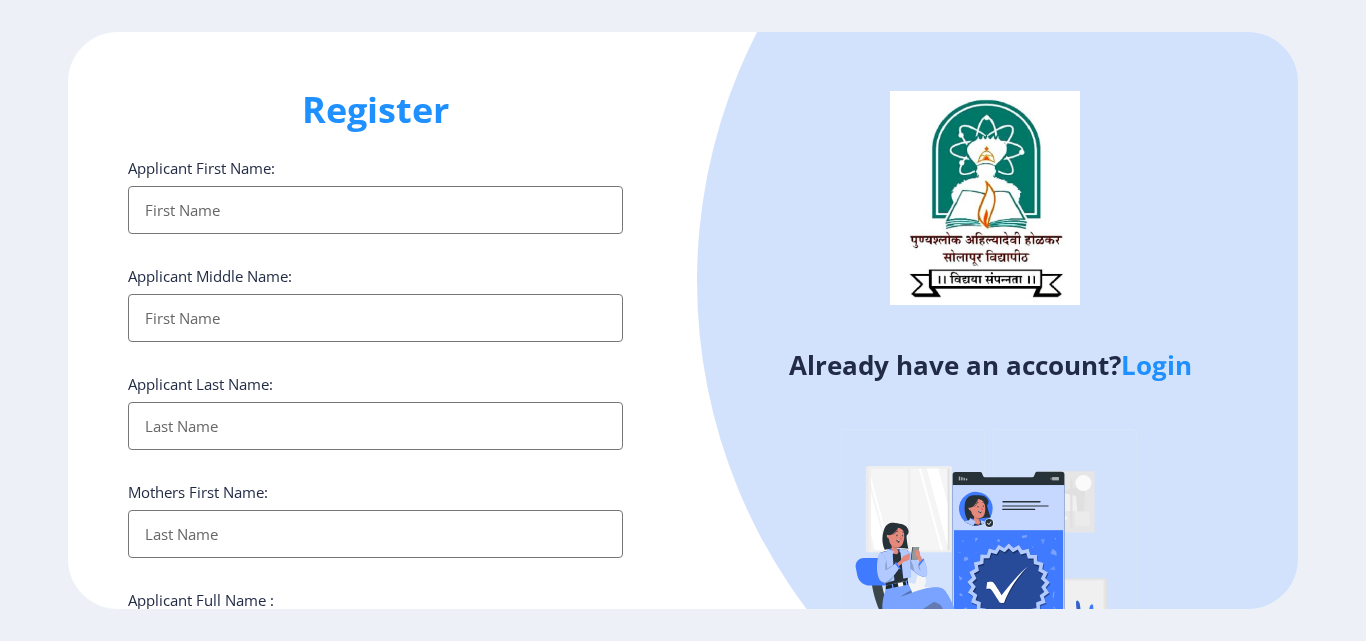 click on "Applicant First Name:" at bounding box center [375, 210] 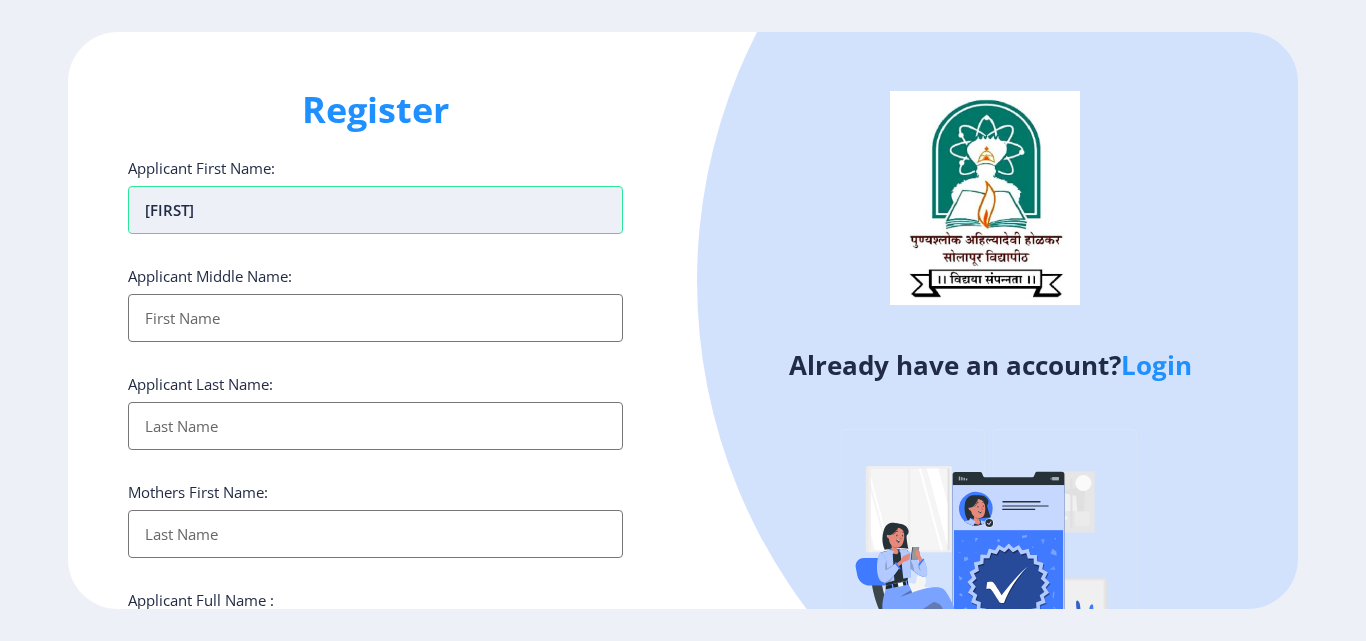 type on "[FIRST]" 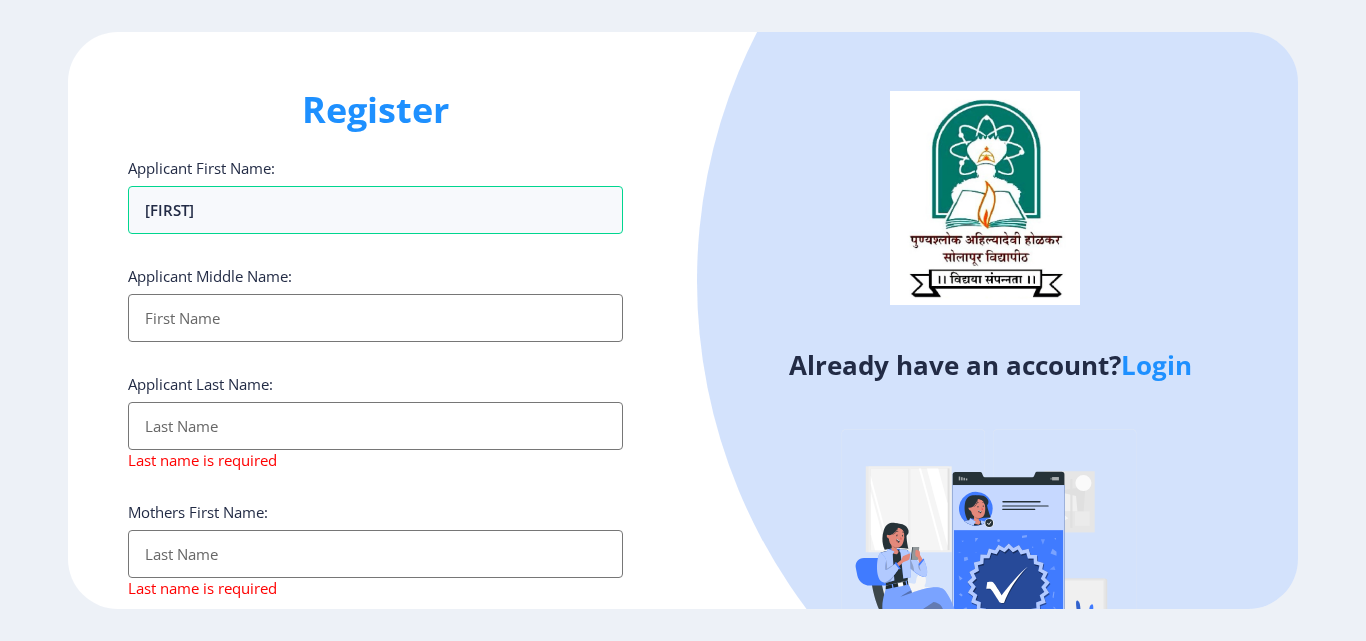 click on "Applicant First Name:" at bounding box center (375, 318) 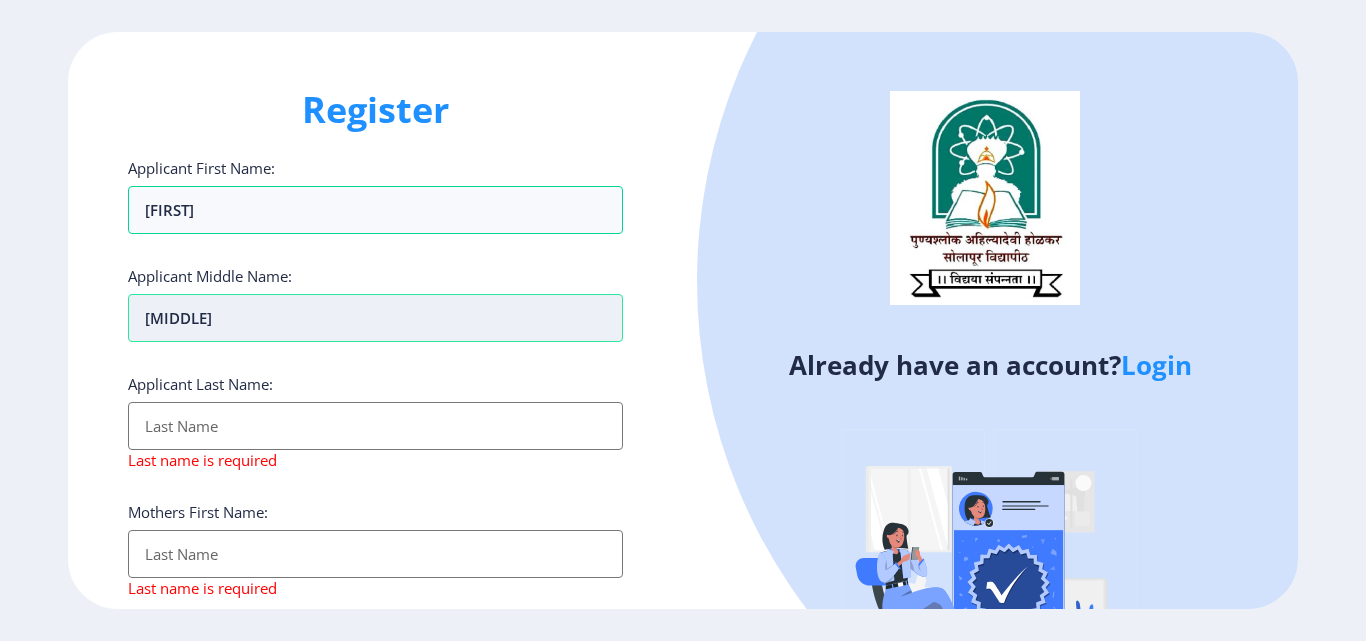 type on "[MIDDLE]" 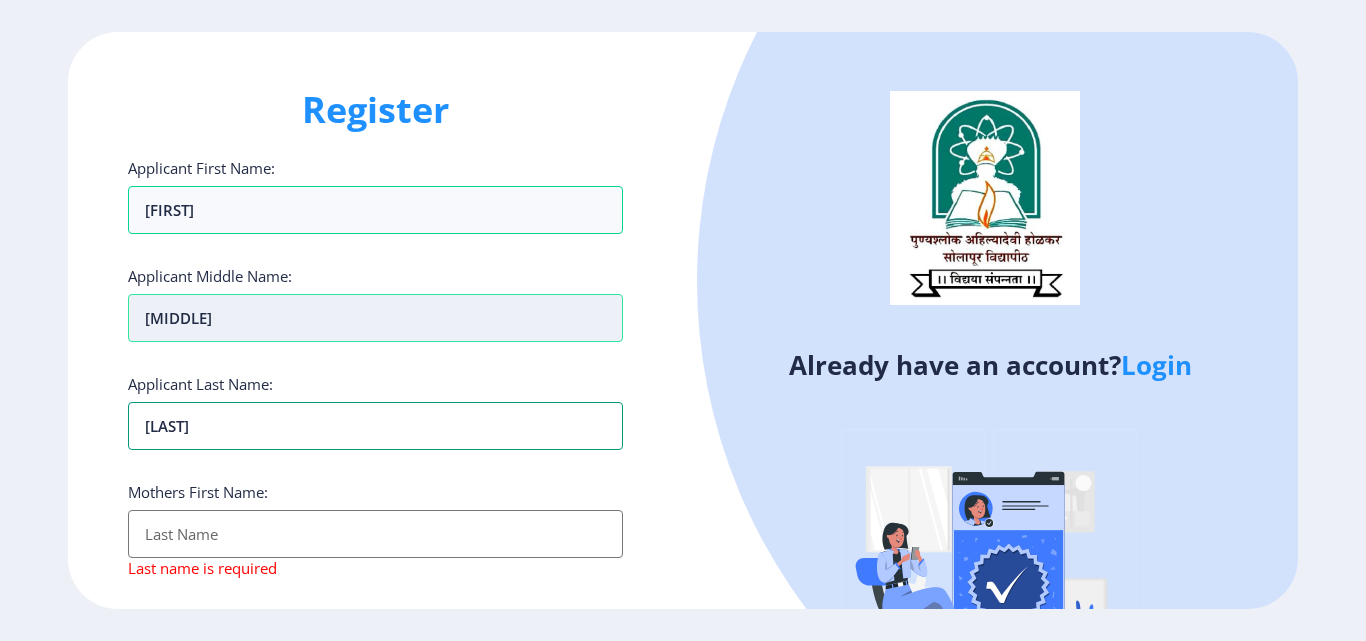 type on "[LAST]" 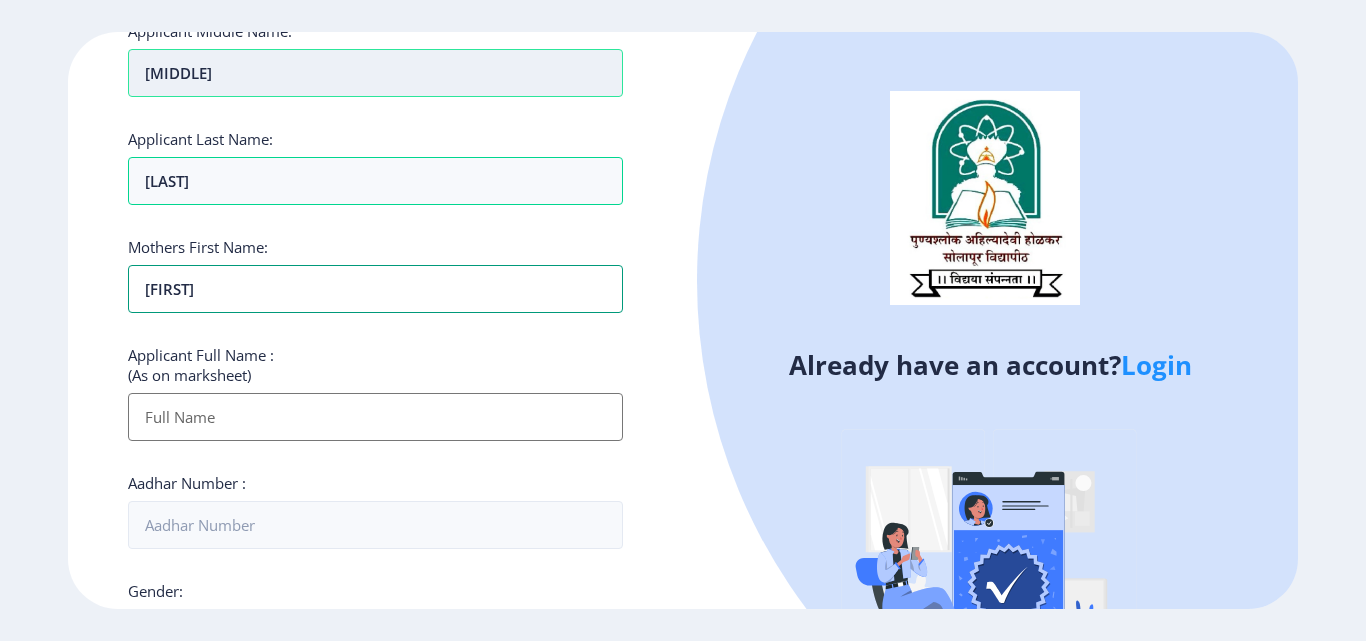 scroll, scrollTop: 247, scrollLeft: 0, axis: vertical 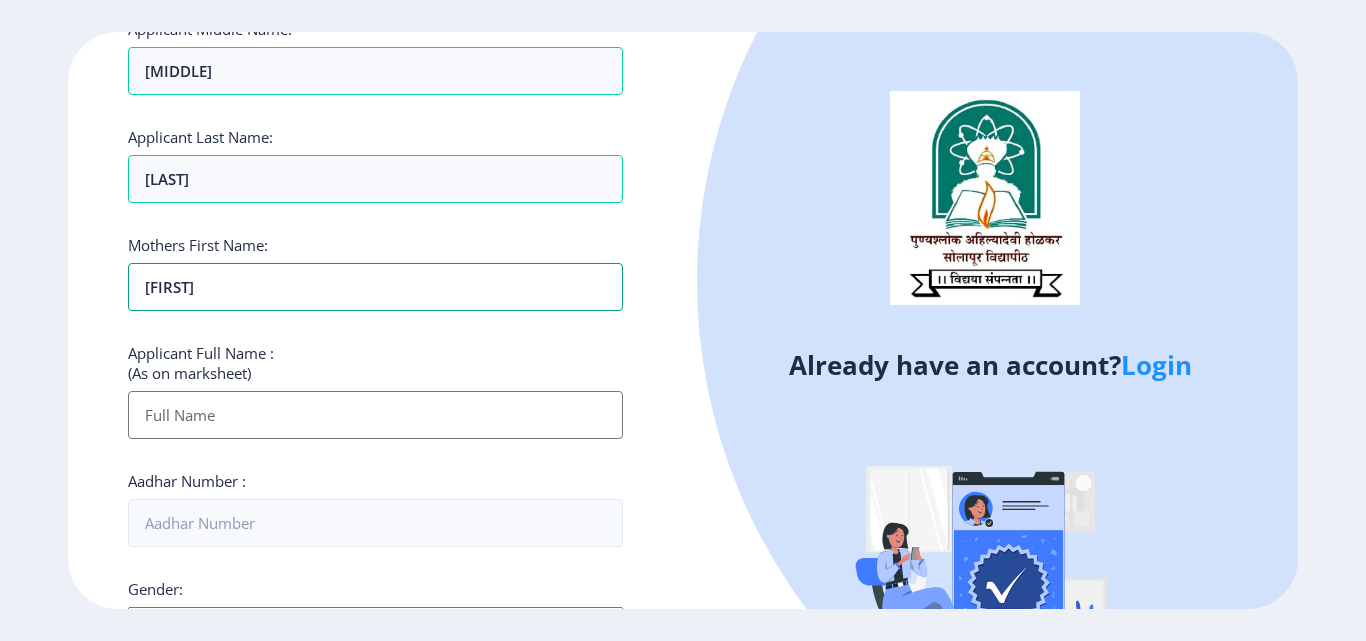 type on "[FIRST]" 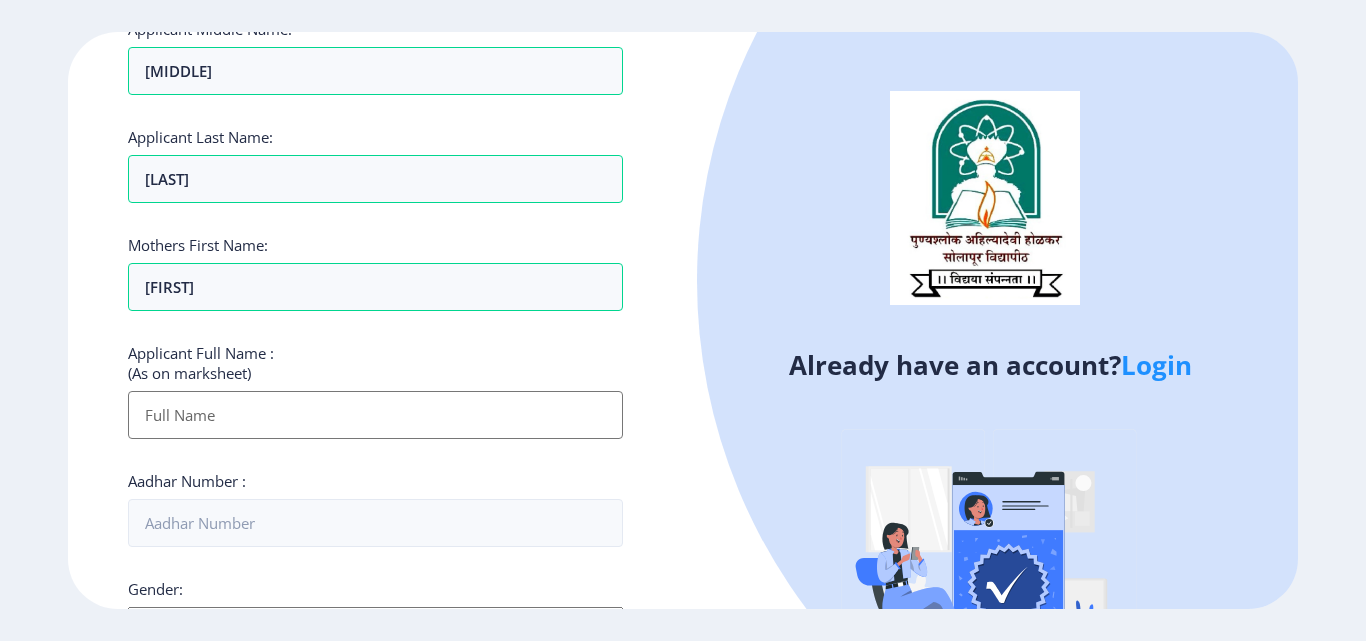 click on "Applicant First Name:" at bounding box center (375, 415) 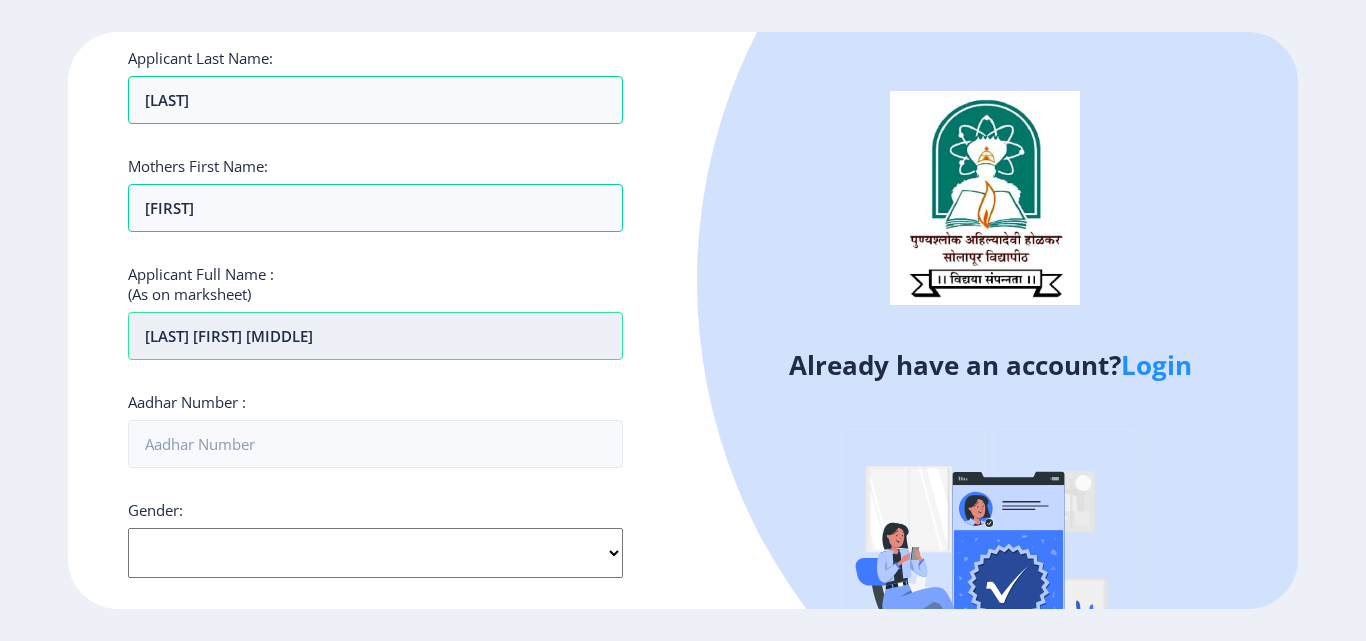 scroll, scrollTop: 327, scrollLeft: 0, axis: vertical 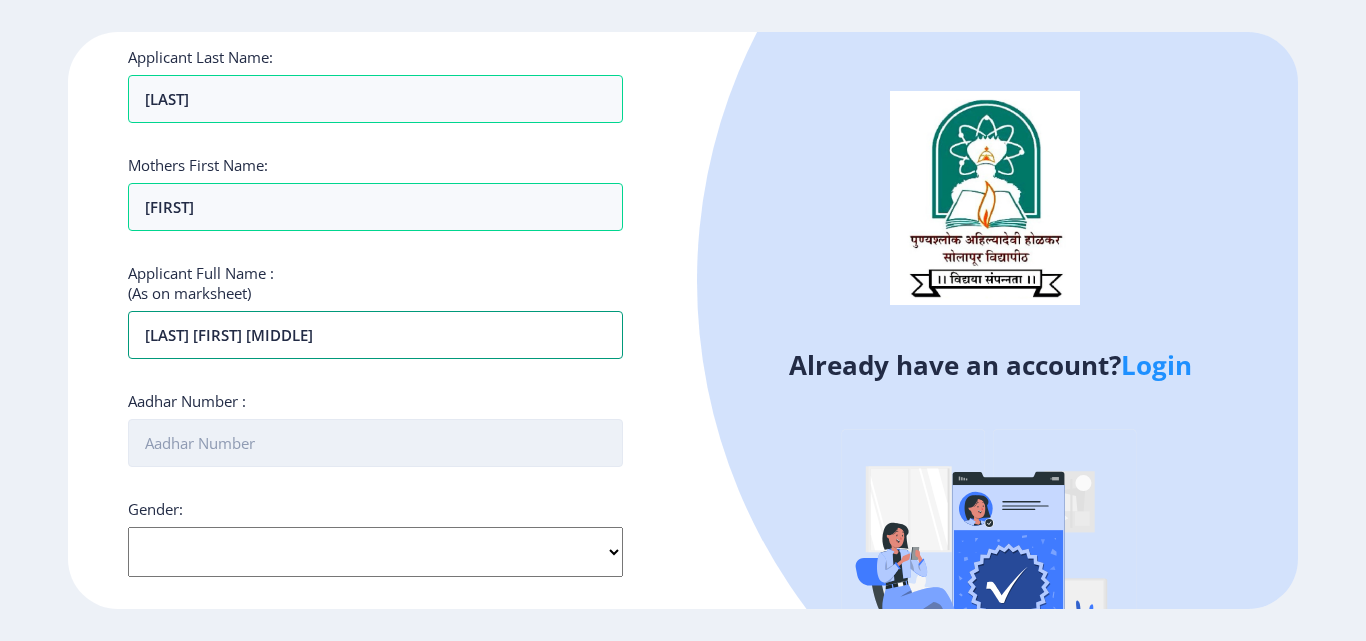 type on "[LAST] [FIRST] [MIDDLE]" 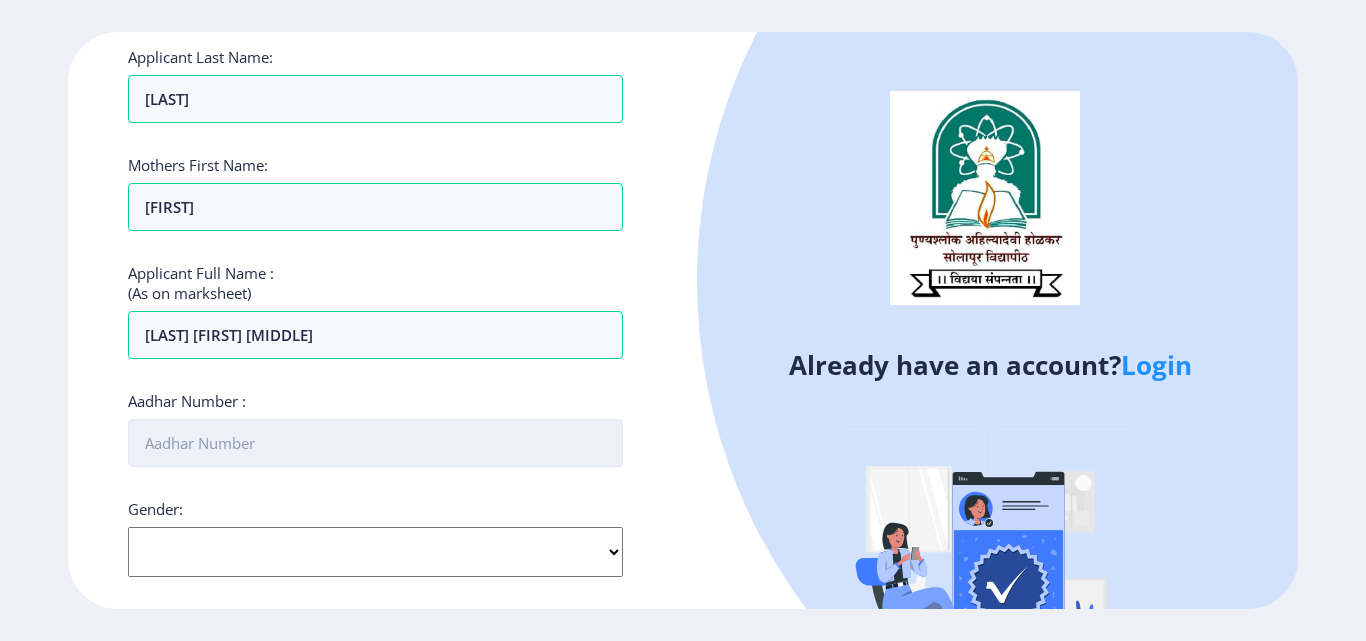 click on "Aadhar Number :" at bounding box center (375, 443) 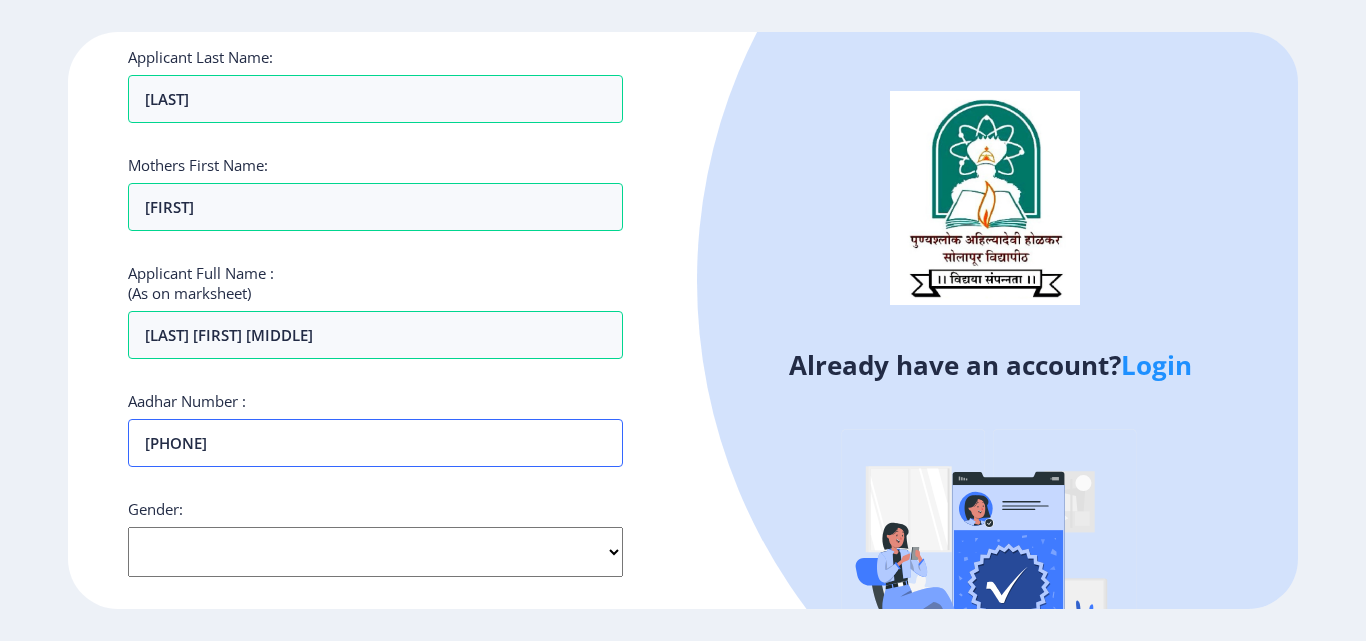type on "[PHONE]" 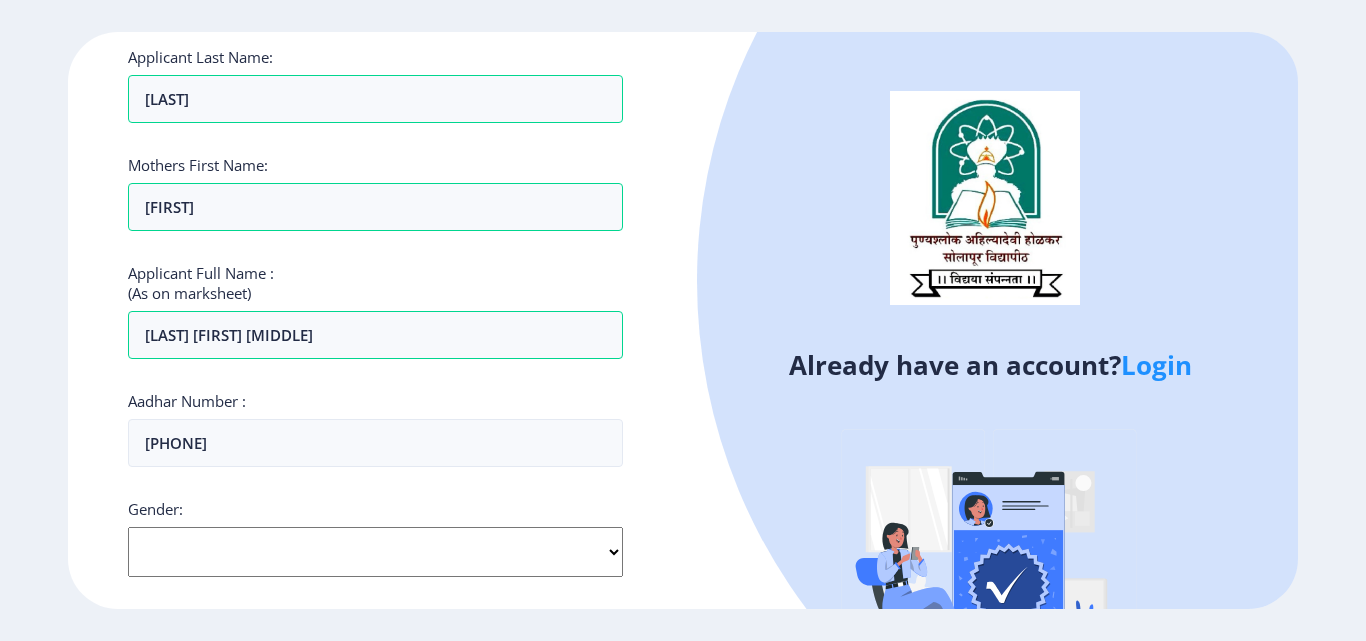 click on "Select Gender Male Female Other" 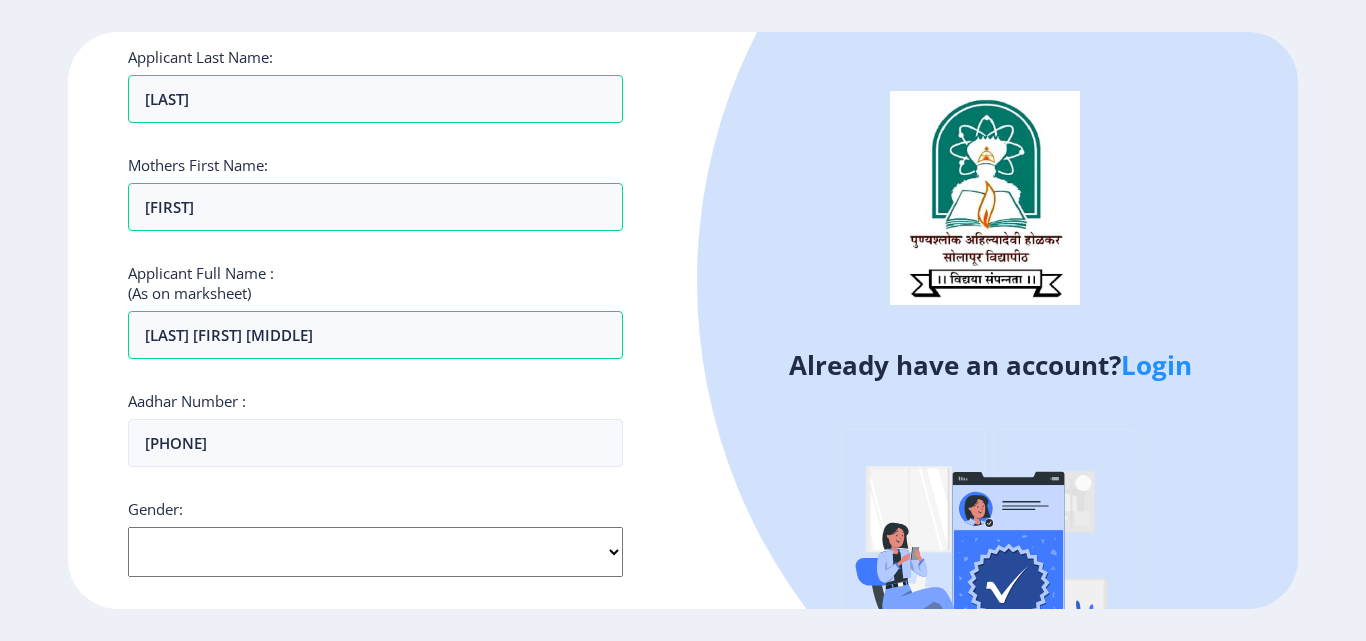 select on "Female" 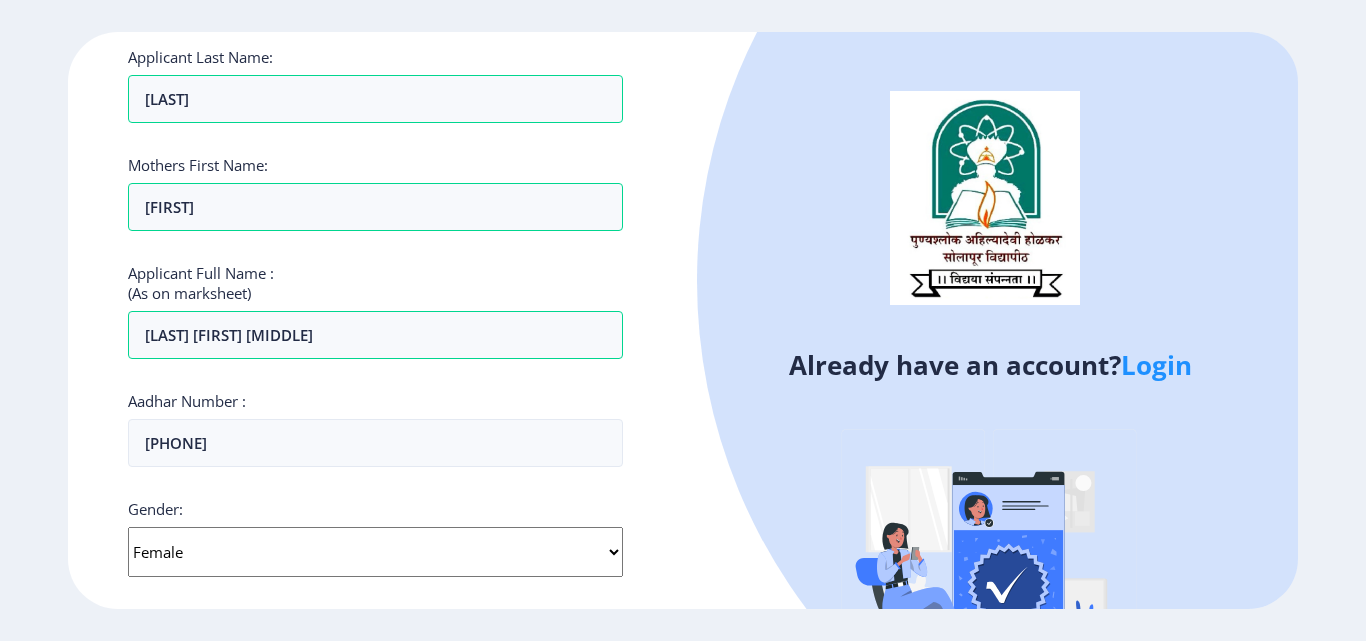 click on "Select Gender Male Female Other" 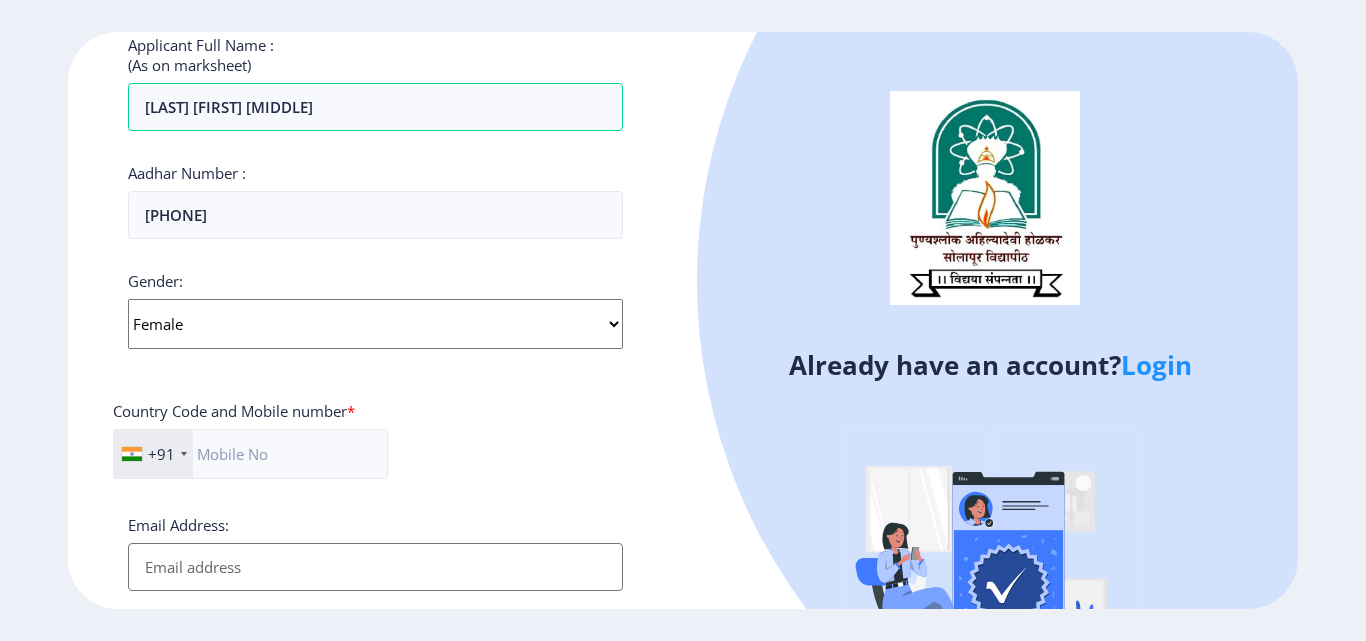 scroll, scrollTop: 559, scrollLeft: 0, axis: vertical 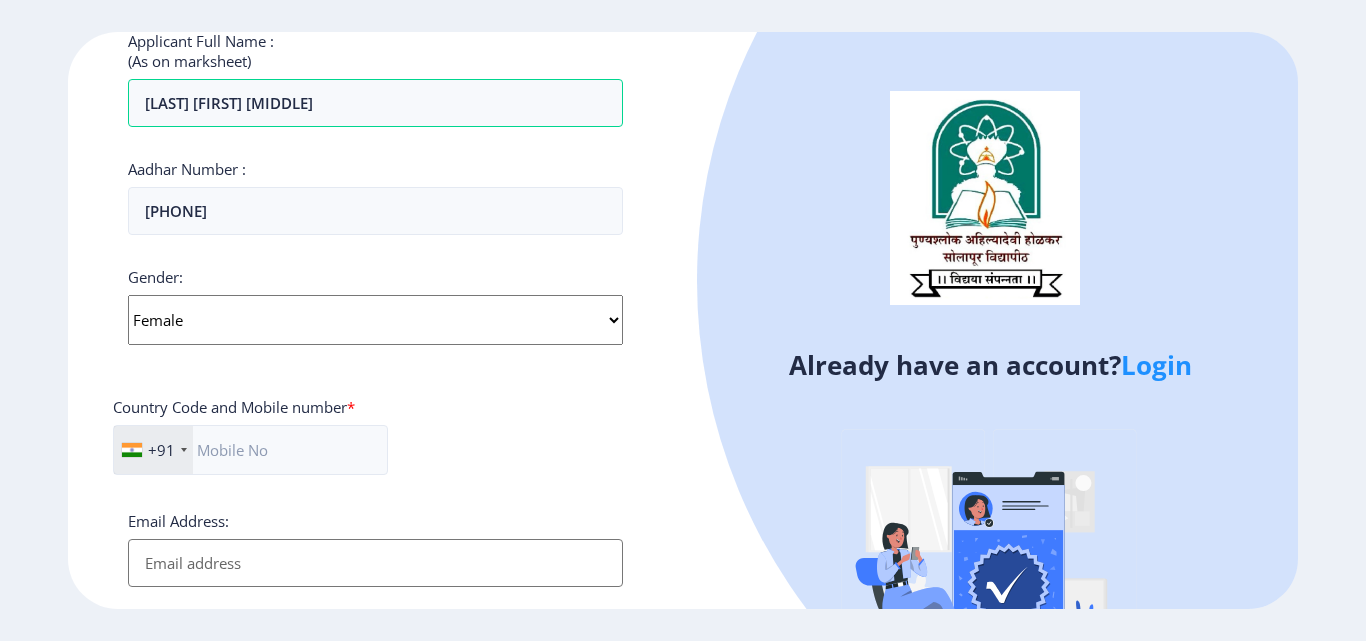 click on "Select Gender Male Female Other" 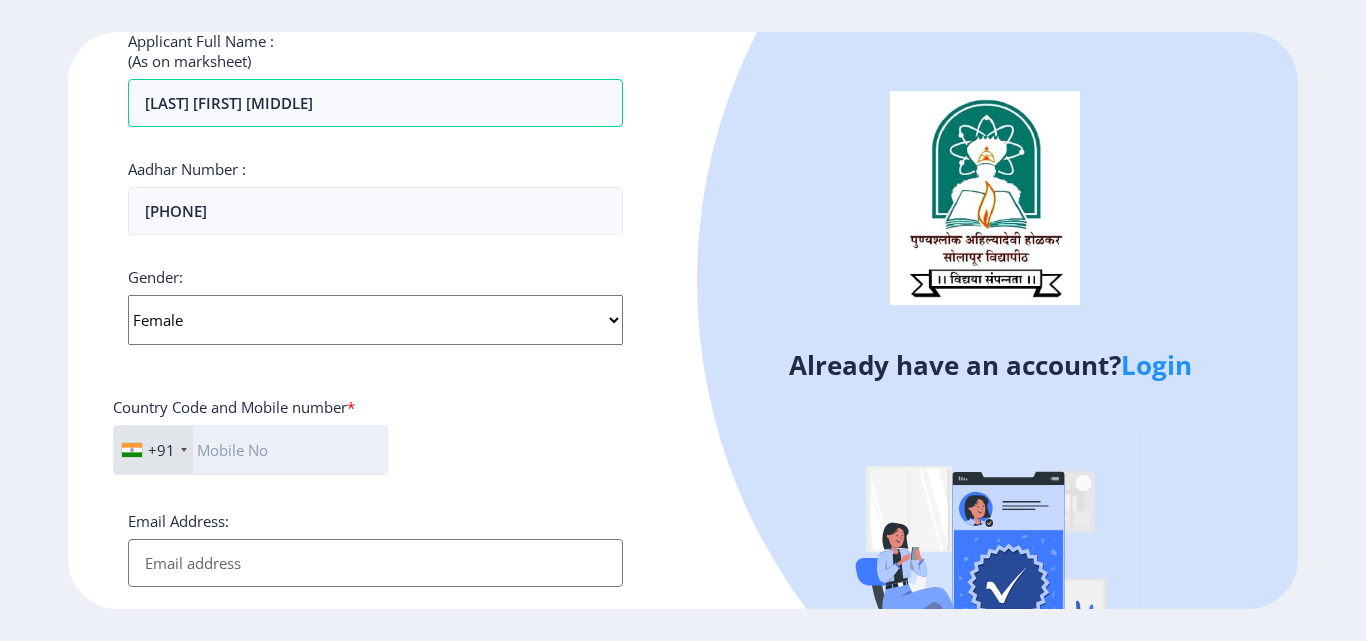 click 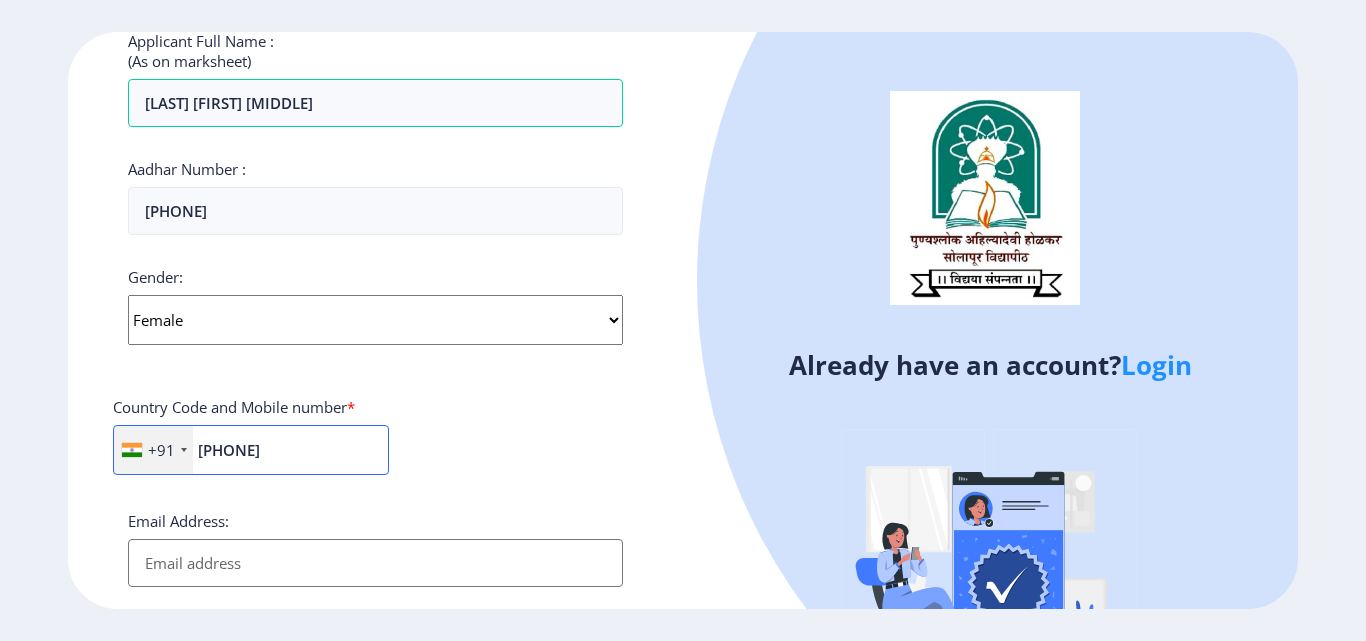 type on "[PHONE]" 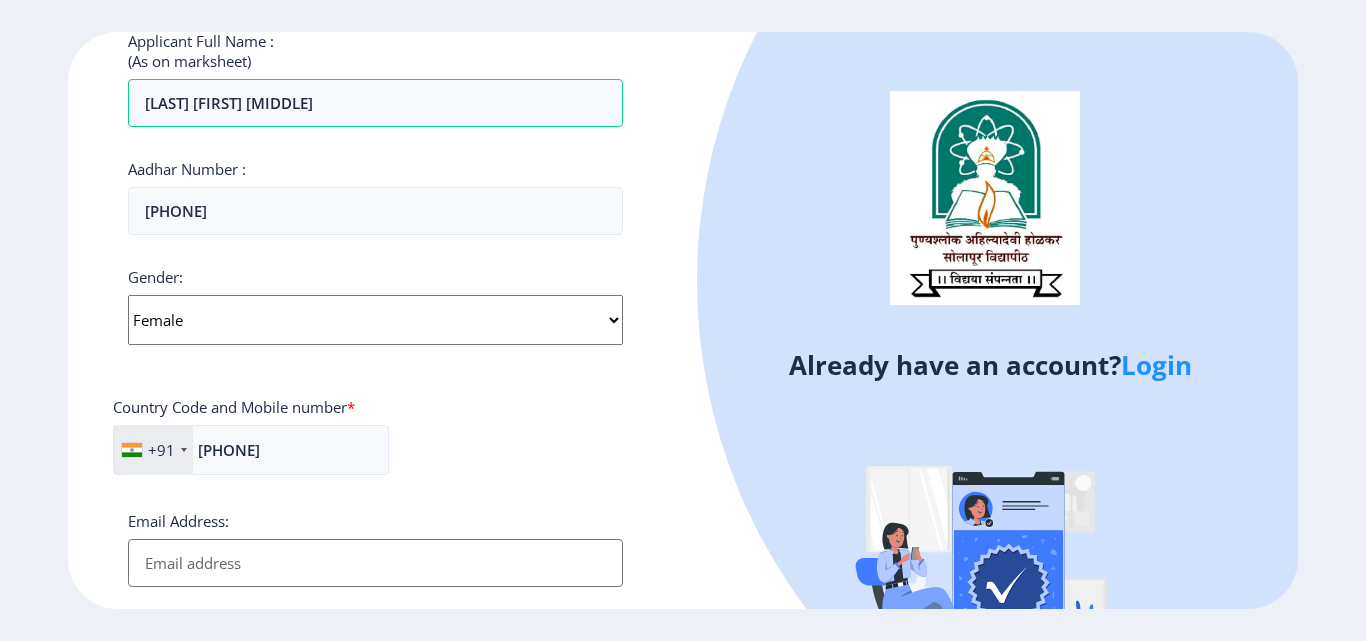 click on "Register Applicant First Name: [FIRST] Applicant Middle Name: [MIDDLE] Applicant Last Name: [LAST] Mothers First Name: [FIRST] Applicant Full Name : (As on marksheet)[LAST] [FIRST] [MIDDLE] Aadhar Number :  [PHONE] Gender: Select Gender Male Female Other  Country Code and Mobile number  *  +91 India (Bharat) +91 Afghanistan +93 Albania +355 Algeria +213 American Samoa +1 Andorra +376 Angola +244 Anguilla +1 Antigua and Barbuda +1 Argentina +54 Armenia +374 Aruba +297 Australia +61 Austria +43 Azerbaijan +994 Bahamas +1 Bahrain +973 Bangladesh +880 Barbados +1 Belarus +375 Belgium +32 Belize +501 Benin +229 Bermuda +1 Bhutan +975 Bolivia +591 Bosnia and Herzegovina +387 Botswana +267 Brazil +55 British Indian Ocean Territory +246 +1" 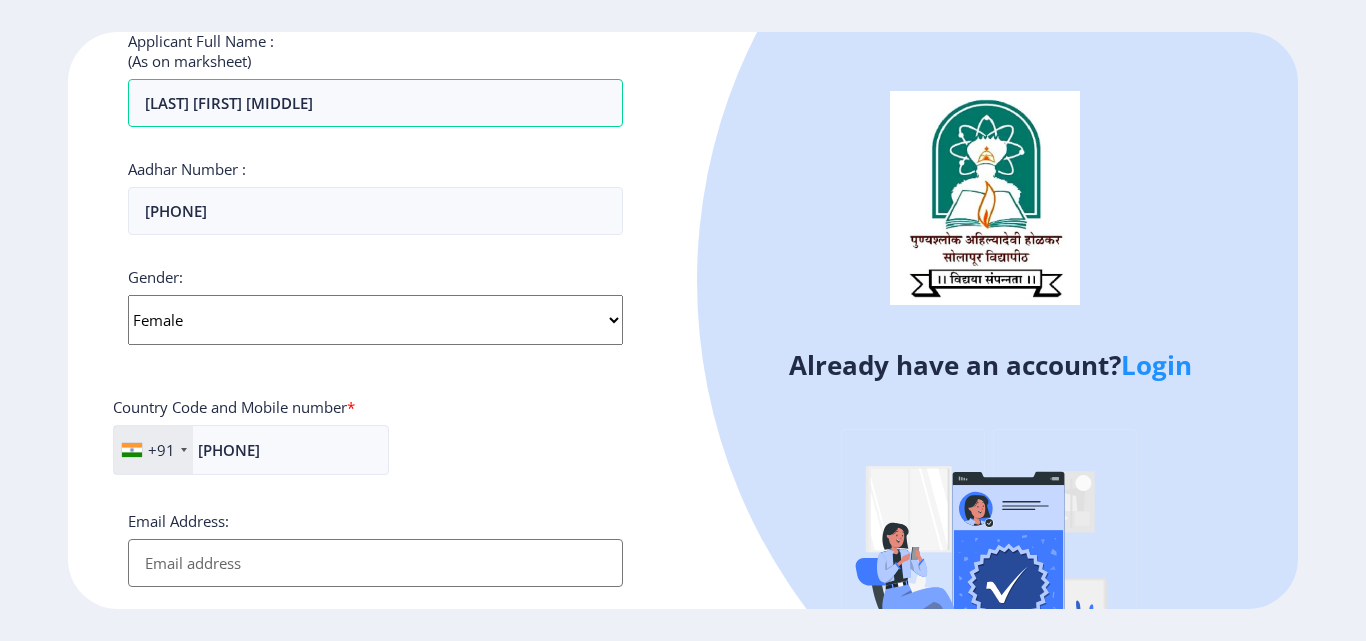 click on "Email Address:" at bounding box center [375, 563] 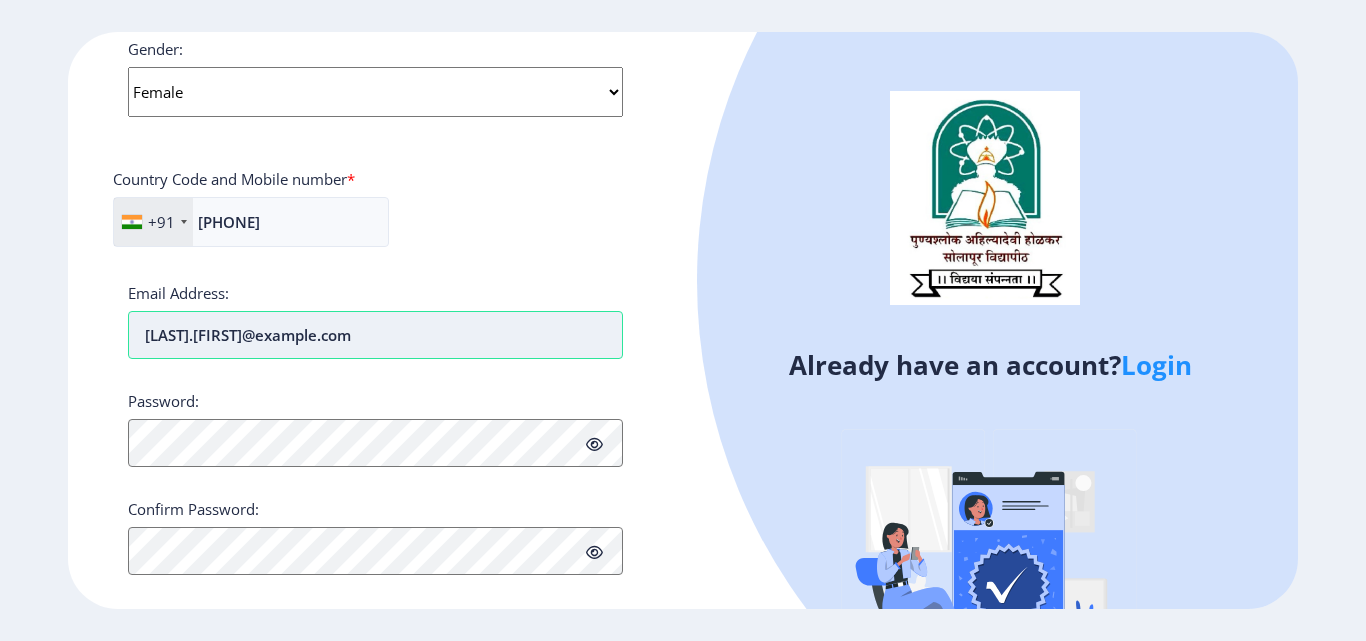 scroll, scrollTop: 815, scrollLeft: 0, axis: vertical 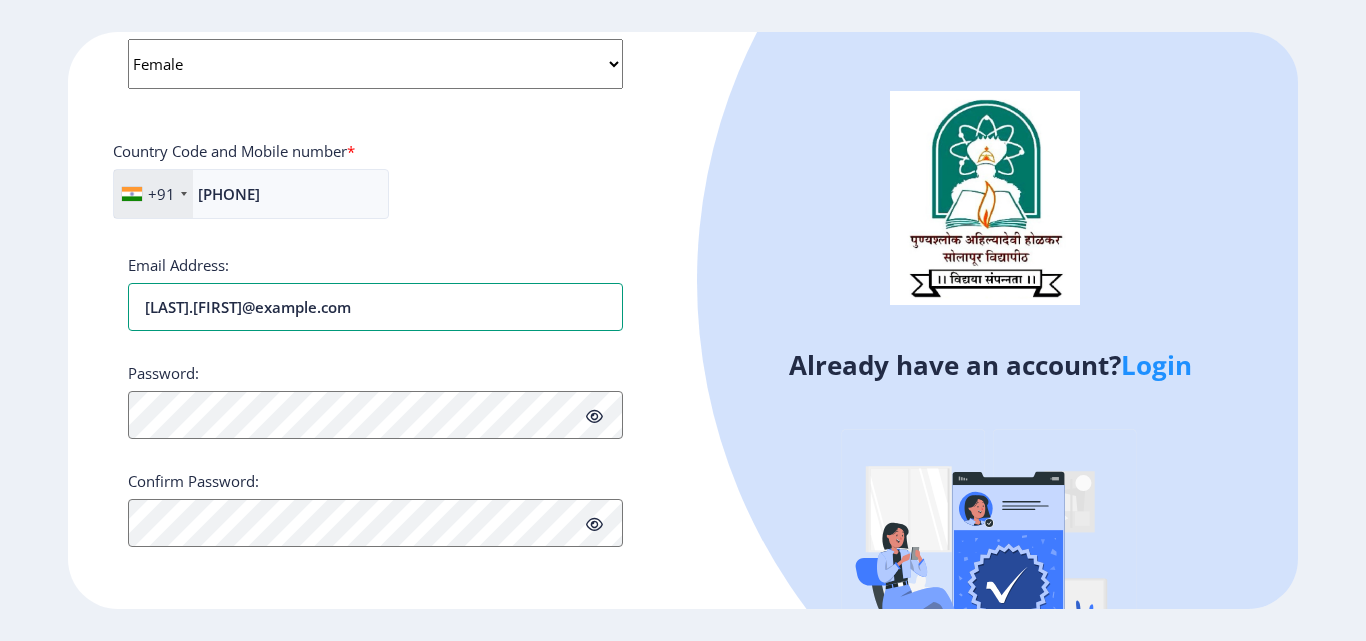 type on "[LAST].[FIRST]@example.com" 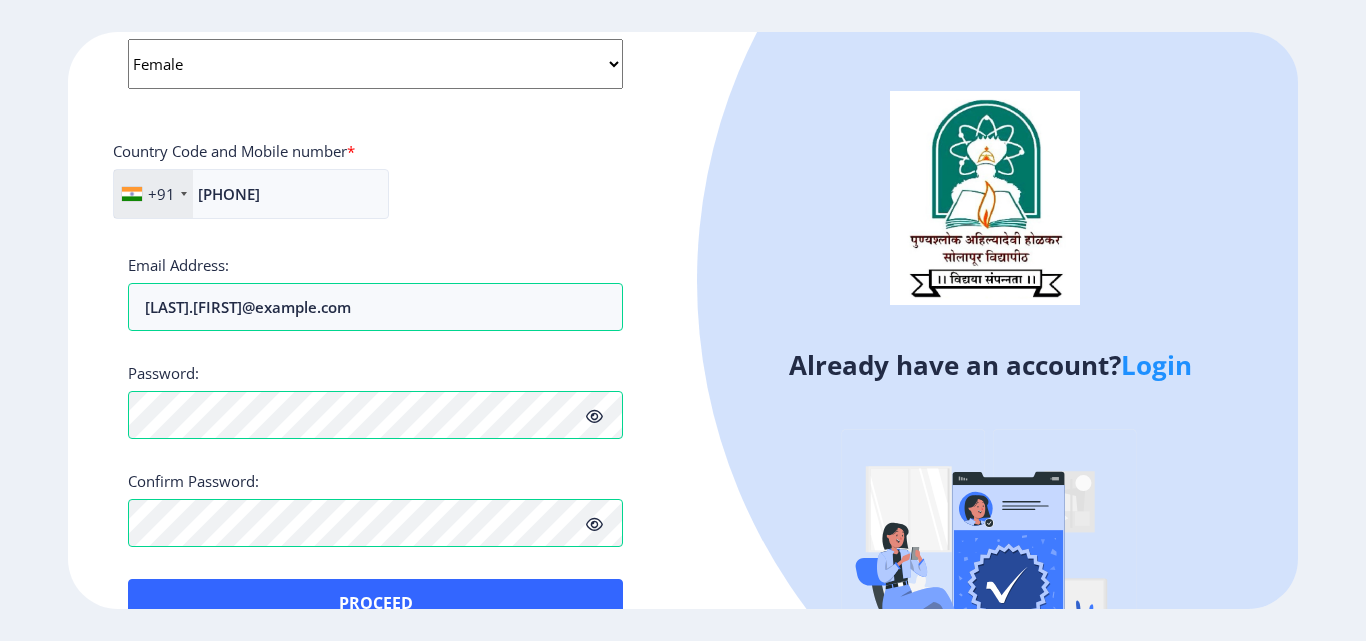 click on "Register Applicant First Name: [FIRST] Applicant Middle Name: [MIDDLE] Applicant Last Name: [LAST] Mothers First Name: [FIRST] Applicant Full Name : (As on marksheet)[LAST] [FIRST] [MIDDLE] Aadhar Number :  [PHONE] Gender: Select Gender Male Female Other  Country Code and Mobile number  *  +91 India (Bharat) +91 Afghanistan +93 Albania +355 Algeria +213 American Samoa +1 Andorra +376 Angola +244 Anguilla +1 Antigua and Barbuda +1 Argentina +54 Armenia +374 Aruba +297 Australia +61 Austria +43 Azerbaijan +994 Bahamas +1 Bahrain +973 Bangladesh +880 Barbados +1 Belarus +375 Belgium +32 Belize +501 Benin +229 Bermuda +1 Bhutan +975 Bolivia +591 Bosnia and Herzegovina +387 Botswana +267 Brazil +55 British Indian Ocean Territory +246 +1" 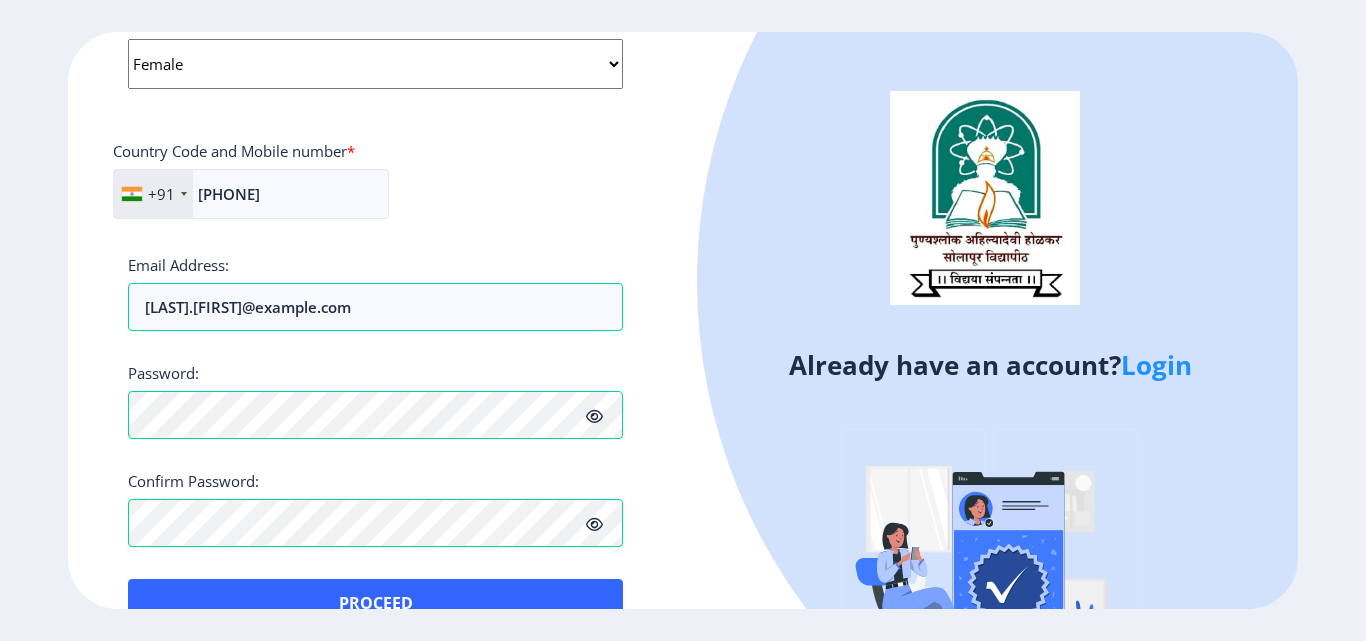 click on "Already have an account?  Login" 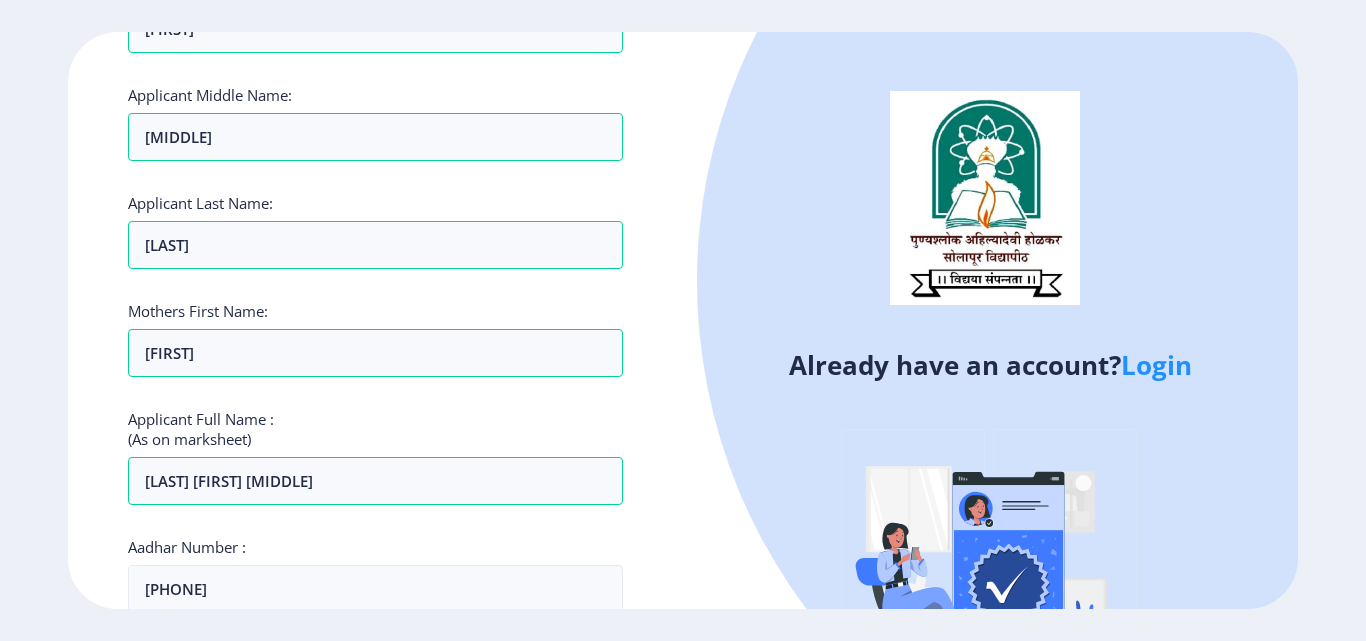 scroll, scrollTop: 181, scrollLeft: 0, axis: vertical 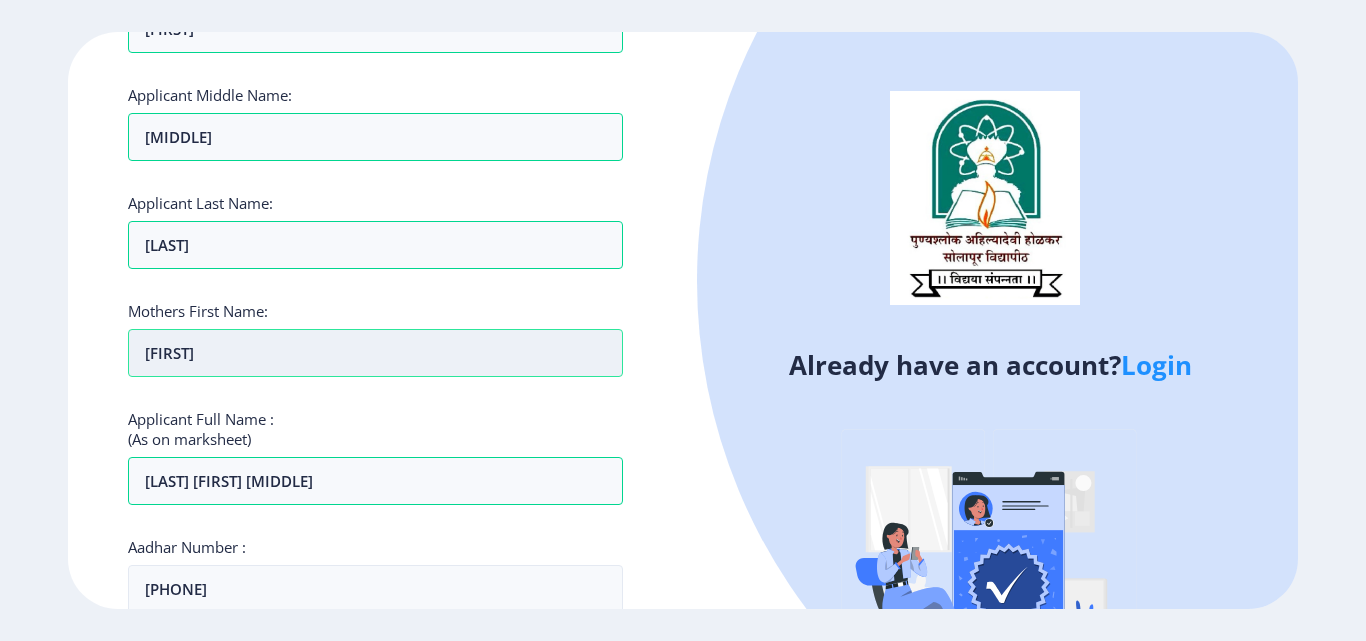 click on "[FIRST]" at bounding box center [375, 353] 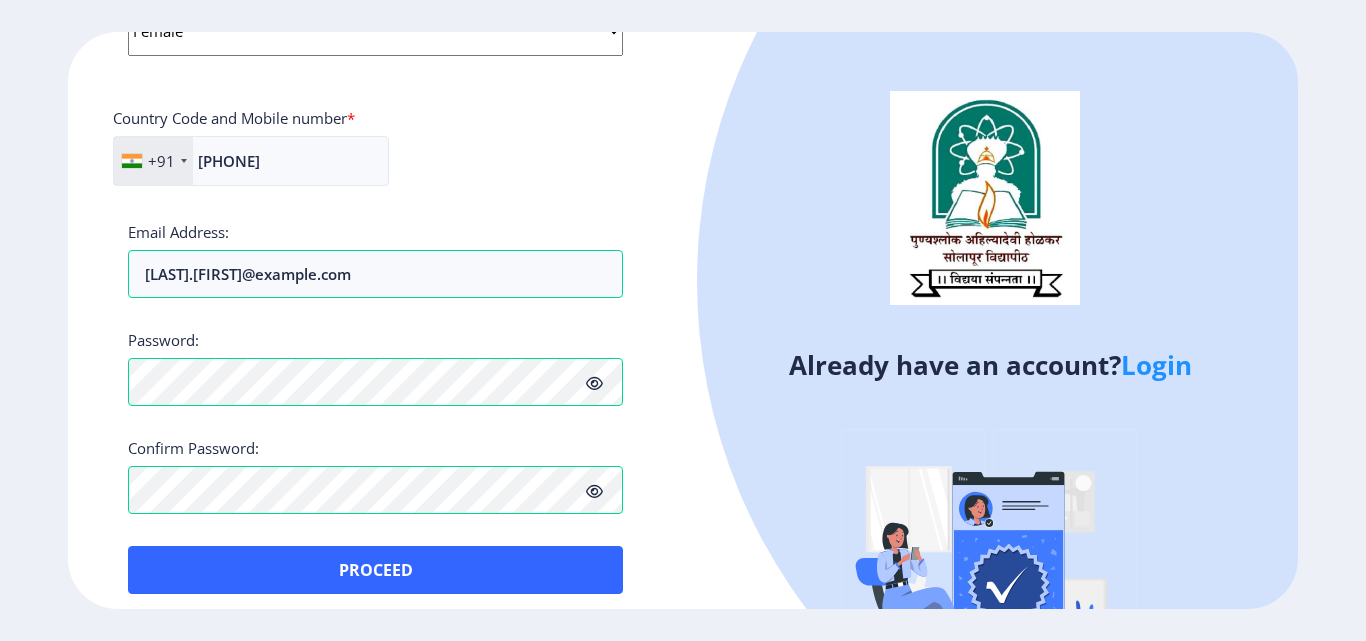 scroll, scrollTop: 863, scrollLeft: 0, axis: vertical 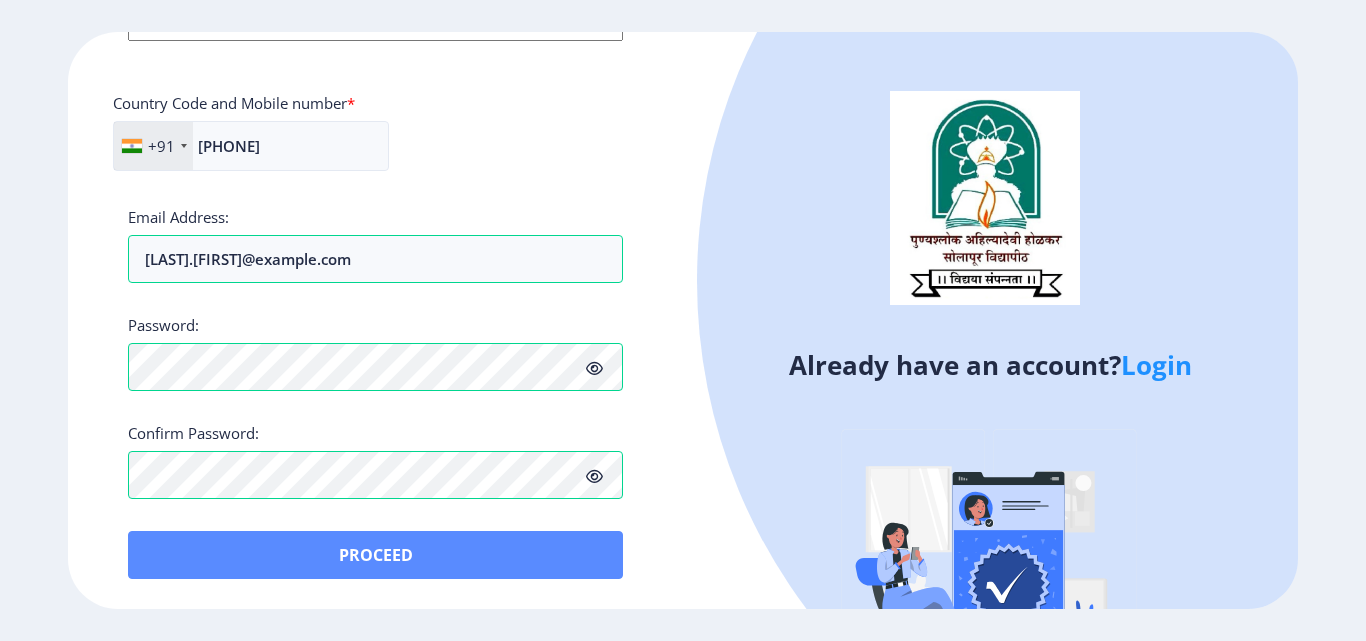 type on "[FIRST]" 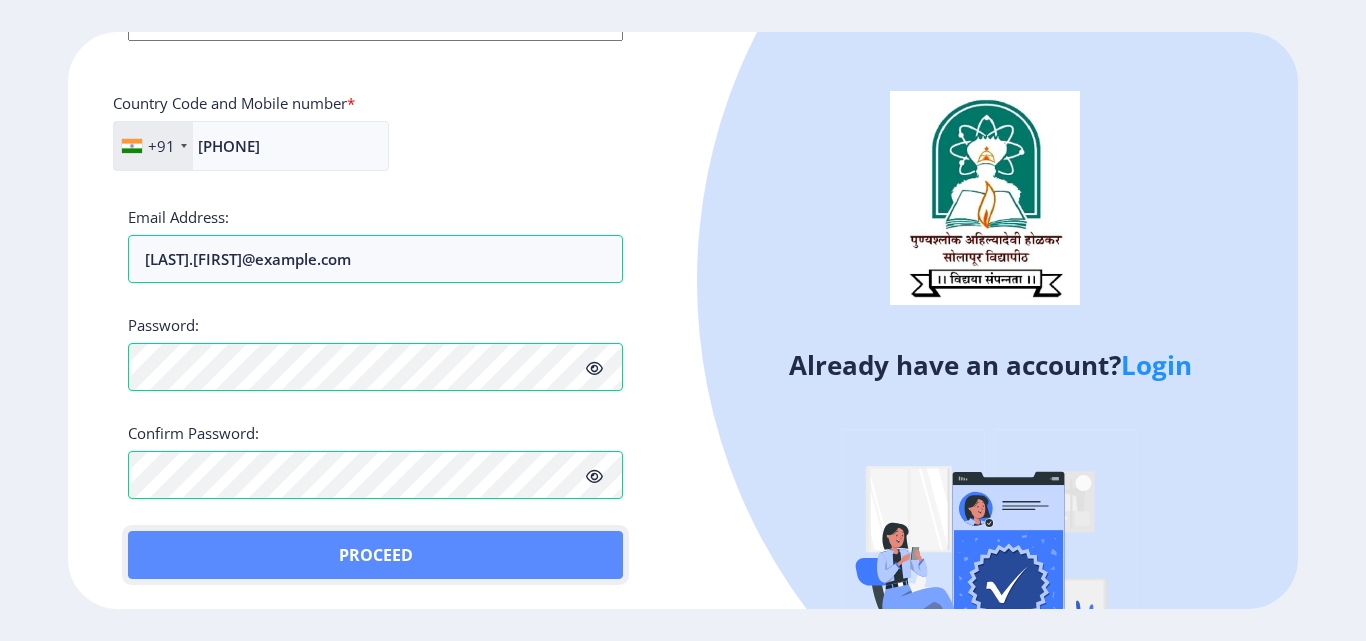 click on "Proceed" 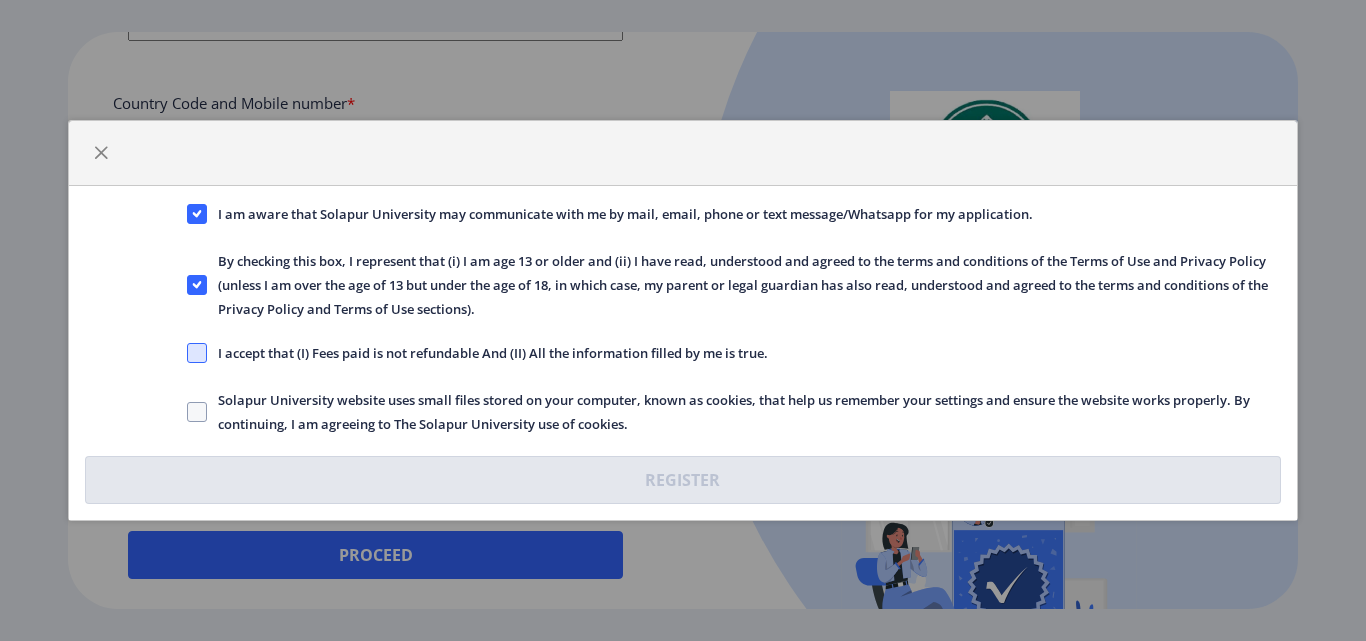 click 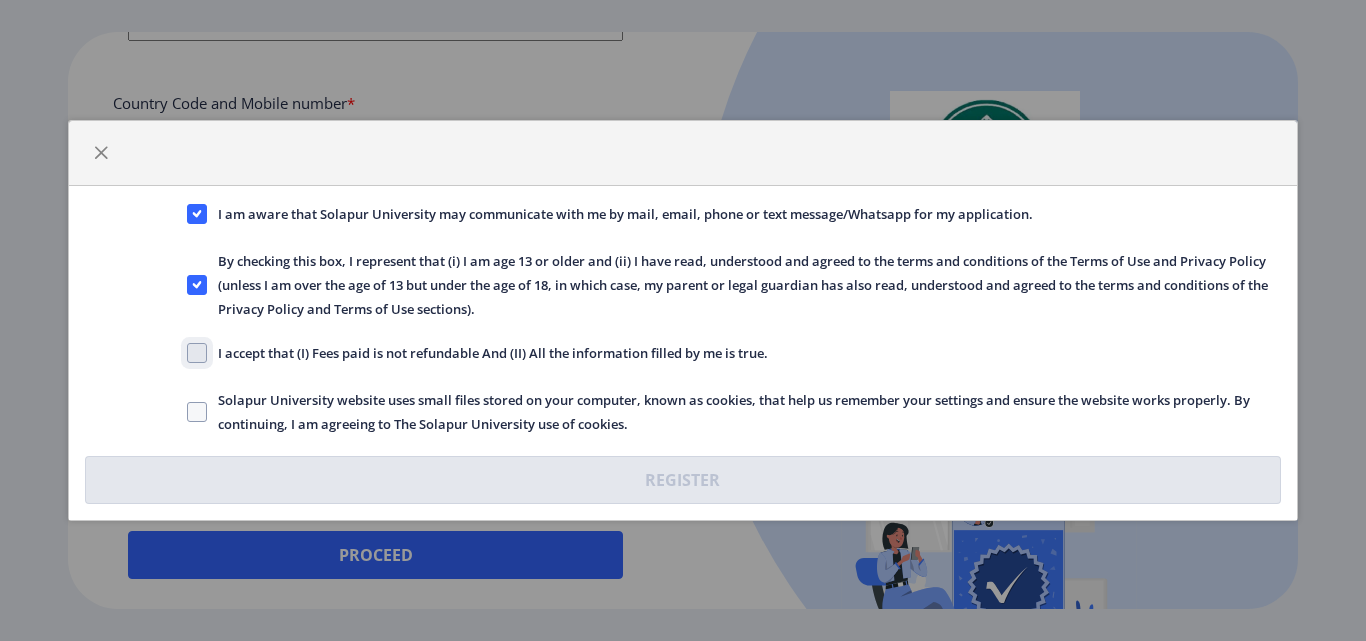 click on "I accept that (I) Fees paid is not refundable And (II) All the information filled by me is true." 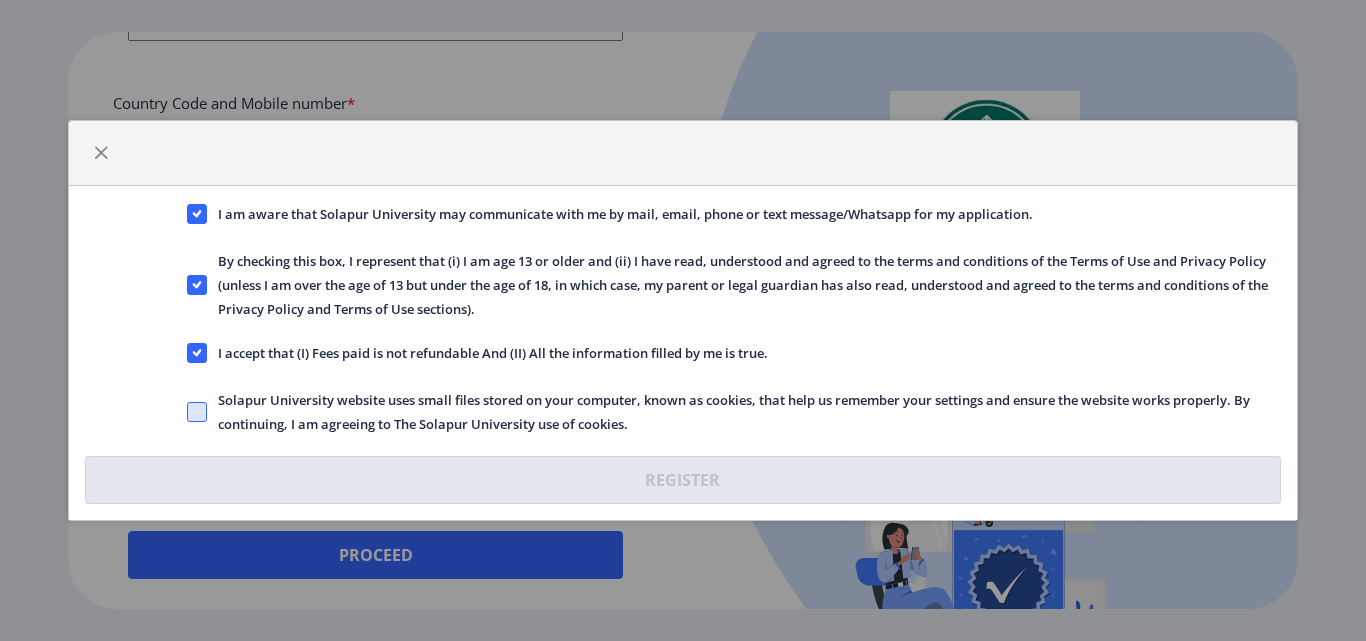 click 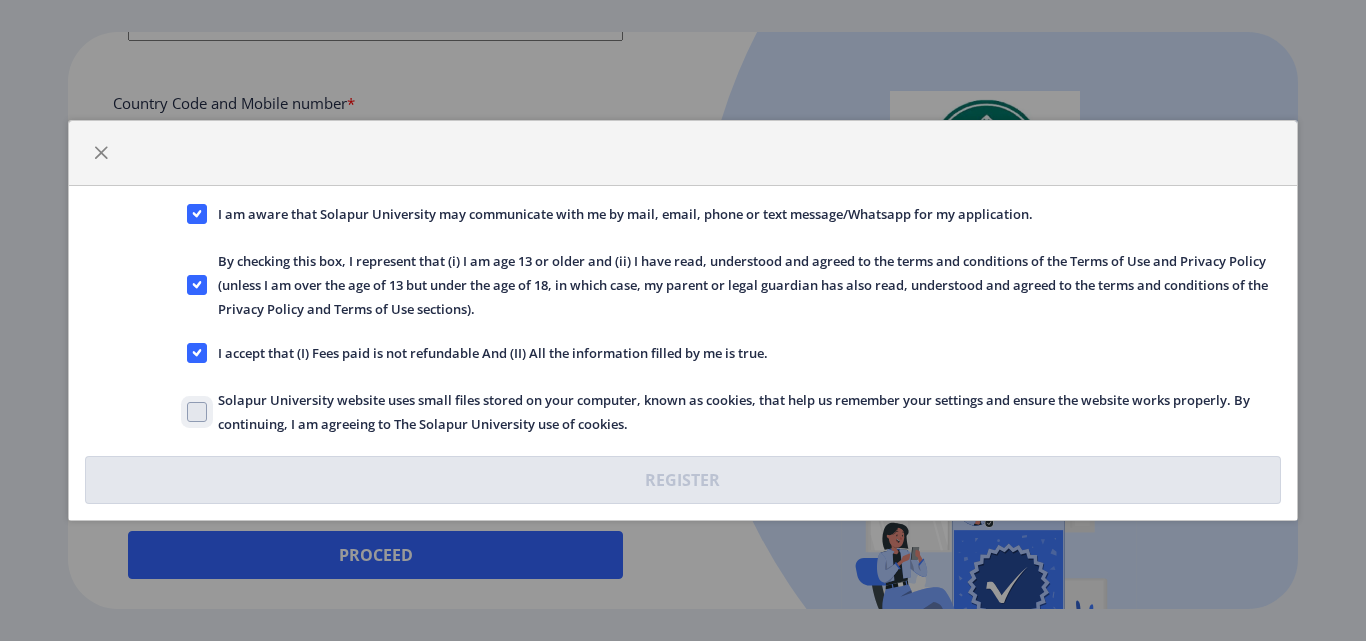 click on "Solapur University website uses small files stored on your computer, known as cookies, that help us remember your settings and ensure the website works properly. By continuing, I am agreeing to The Solapur University use of cookies." 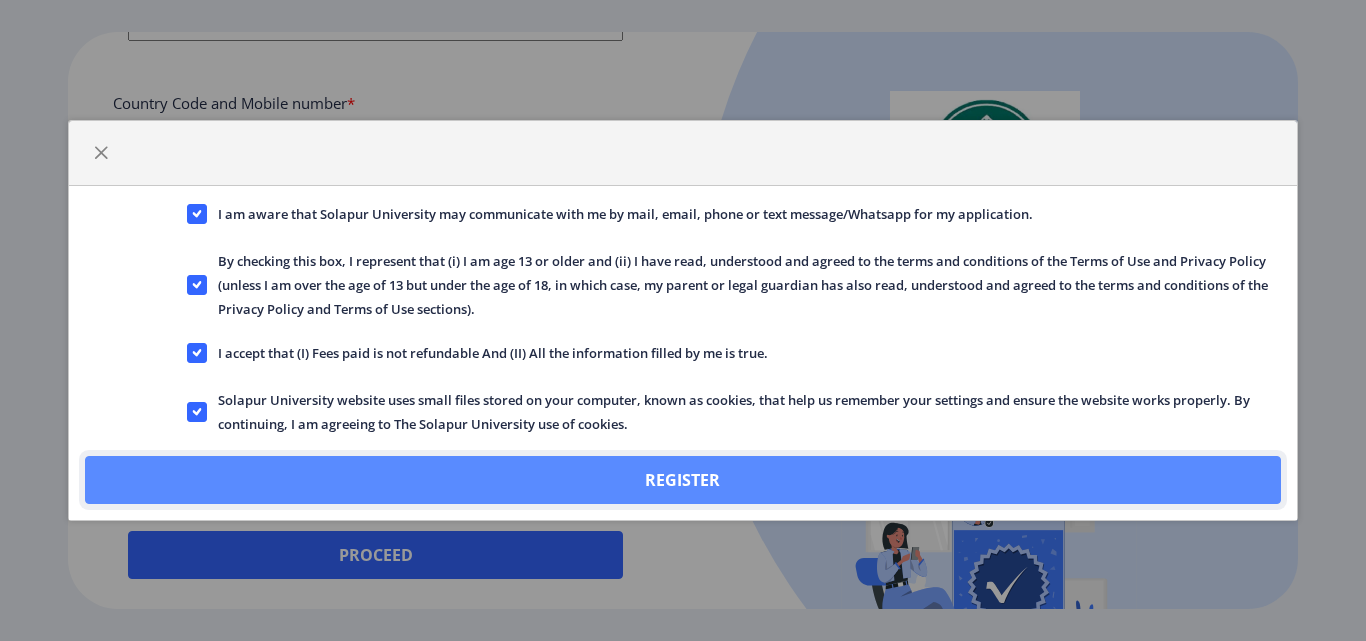click on "Register" 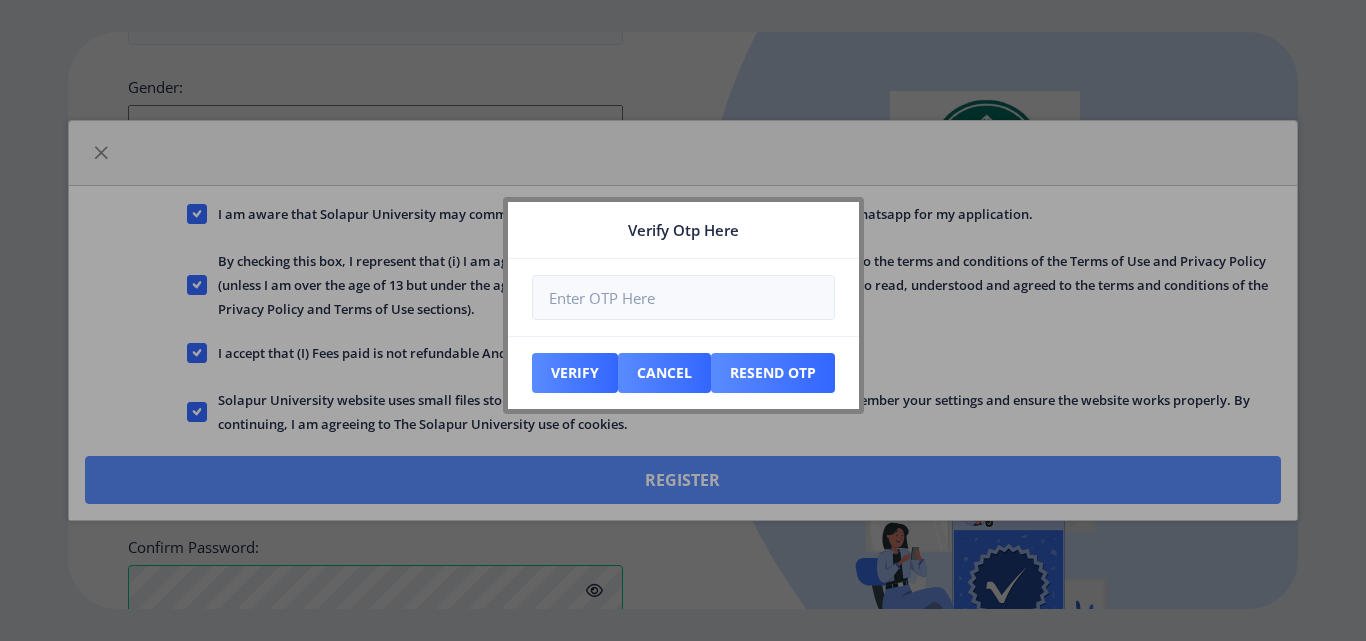 scroll, scrollTop: 977, scrollLeft: 0, axis: vertical 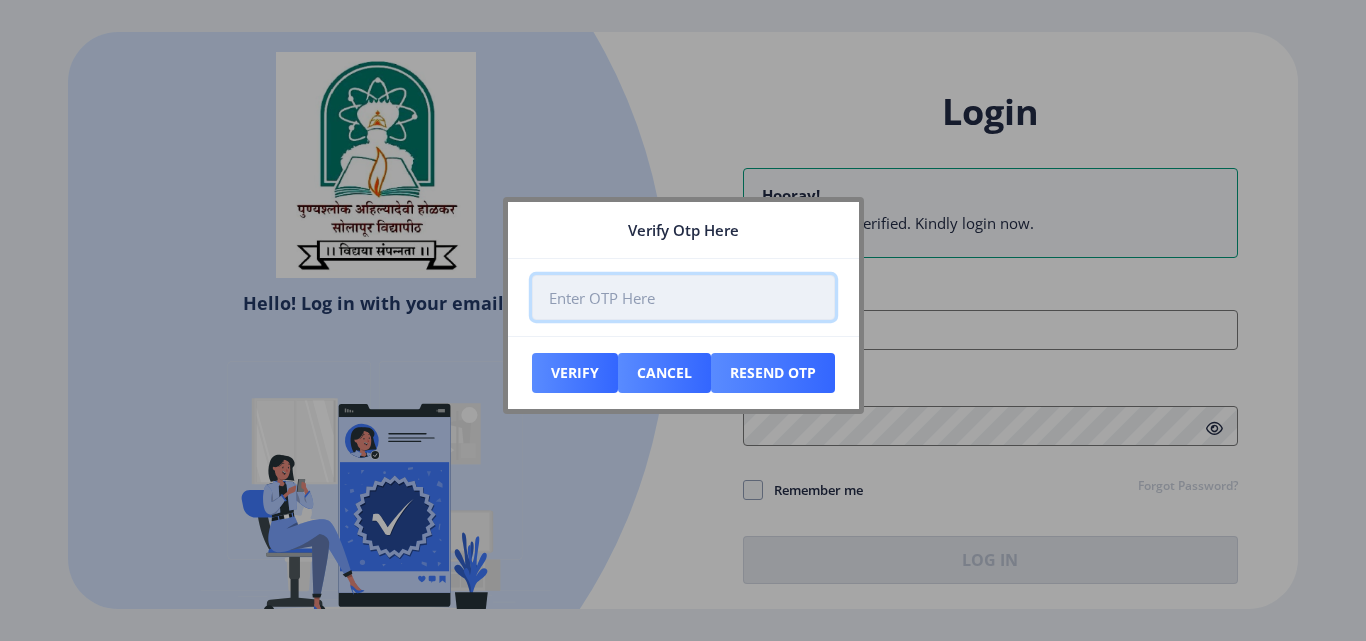 click at bounding box center [683, 297] 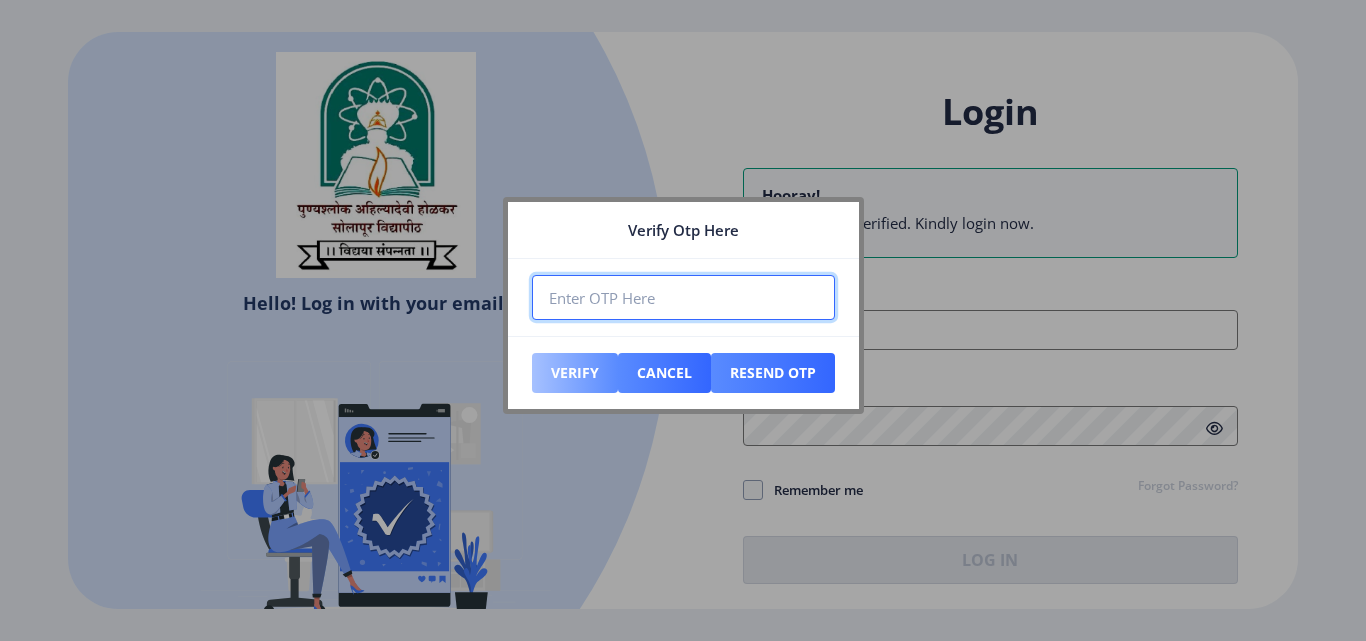 type on "[PHONE]" 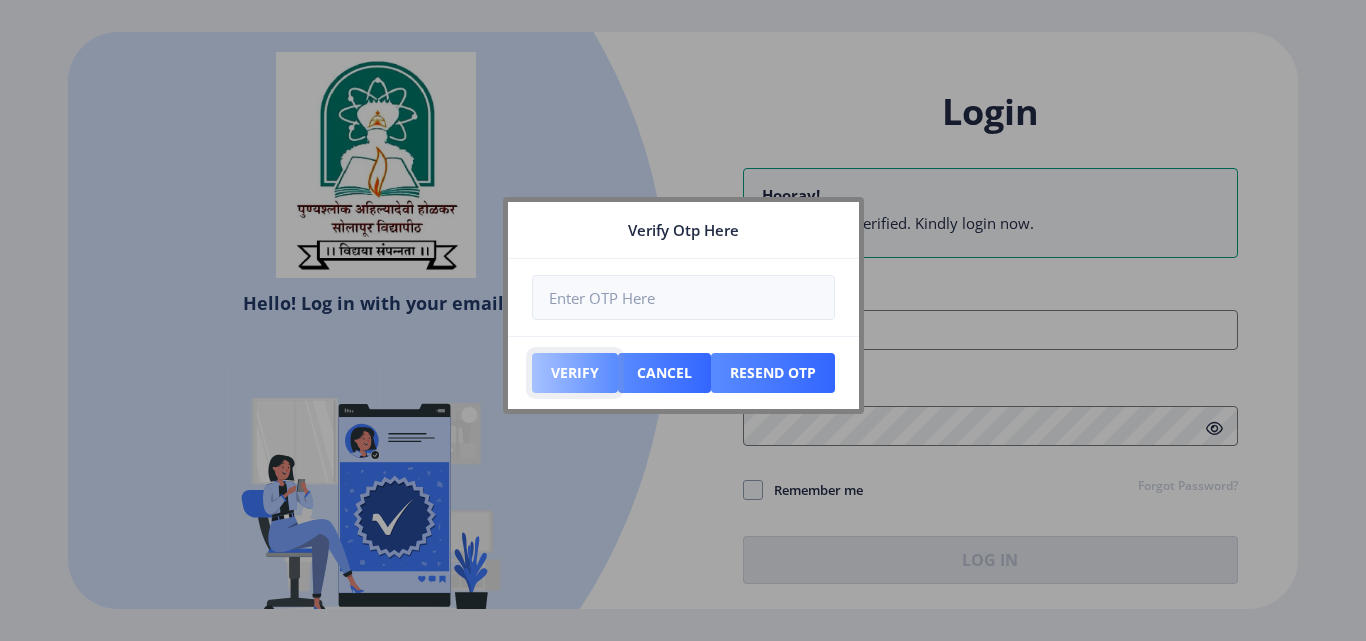 click on "Verify" at bounding box center (575, 373) 